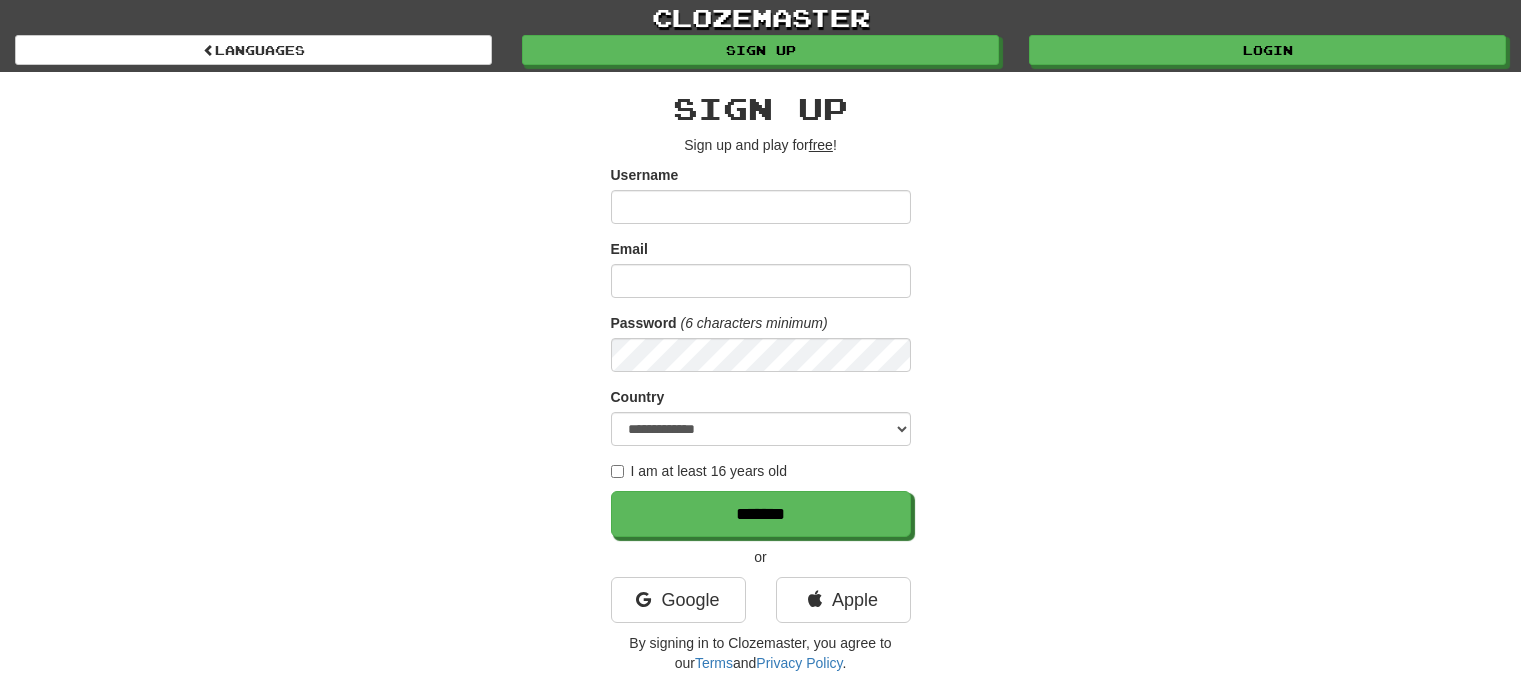 scroll, scrollTop: 0, scrollLeft: 0, axis: both 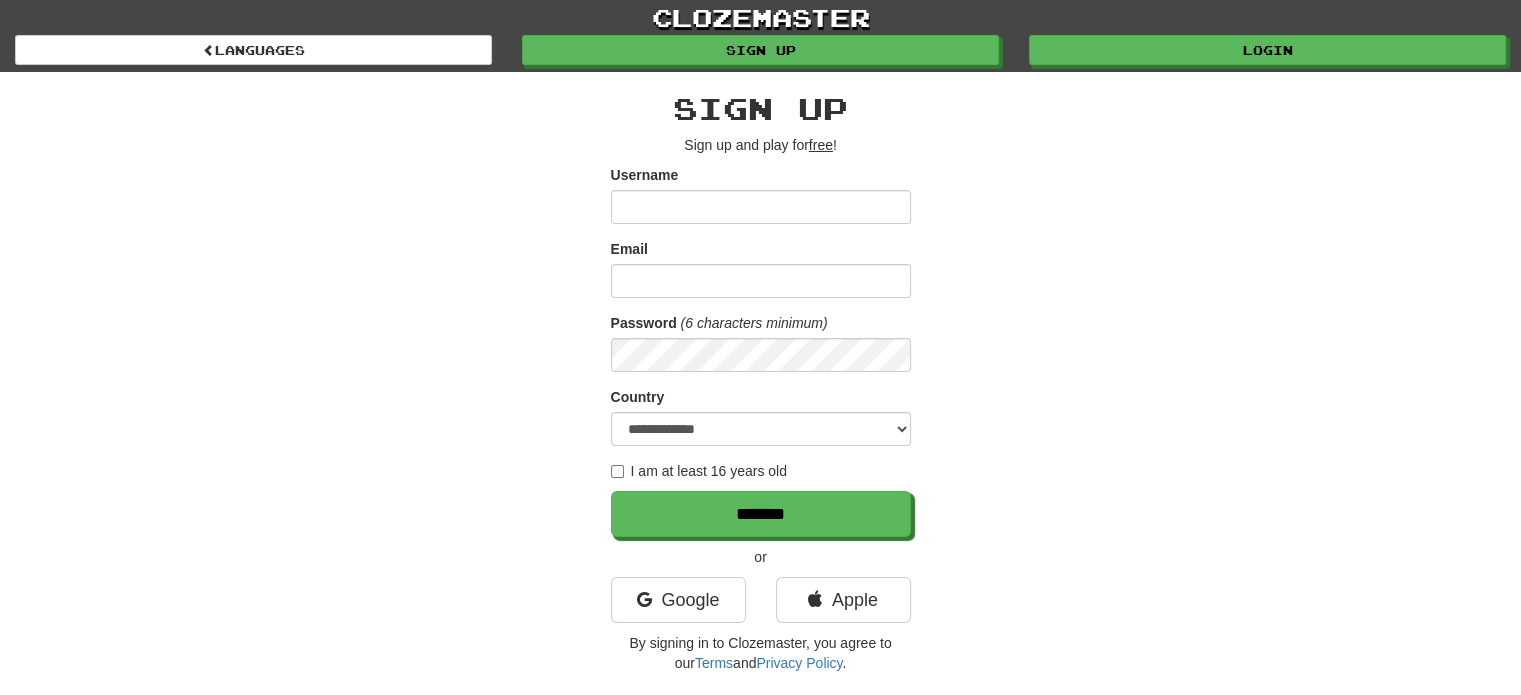 type on "**********" 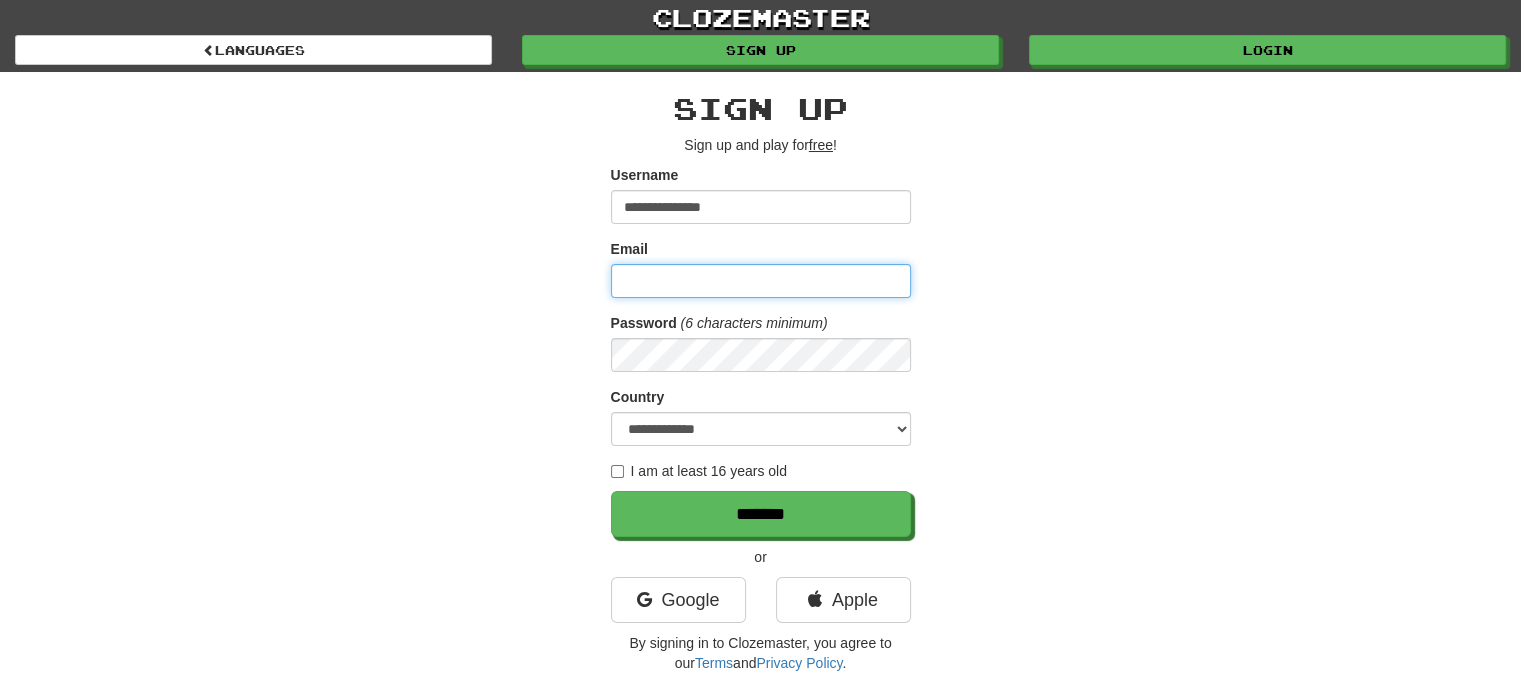 click on "Email" at bounding box center (761, 281) 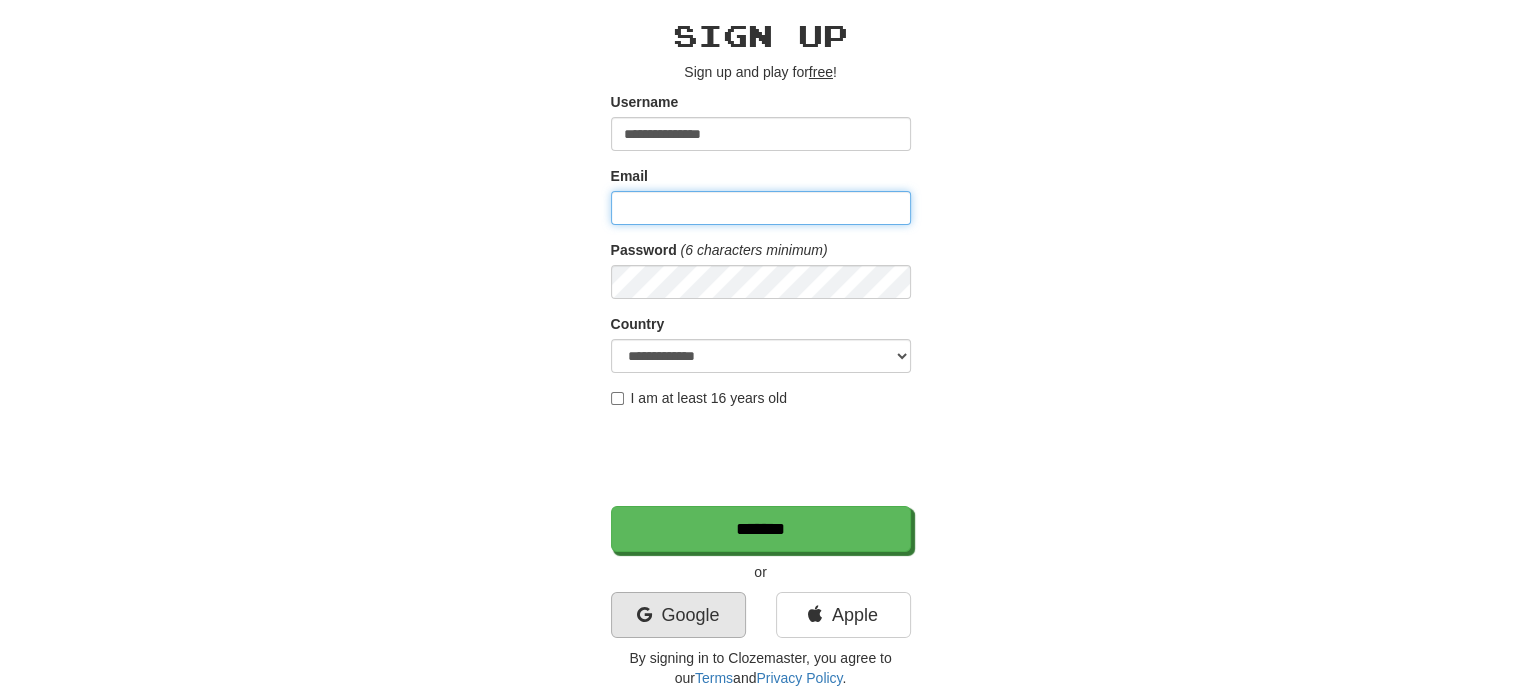 scroll, scrollTop: 100, scrollLeft: 0, axis: vertical 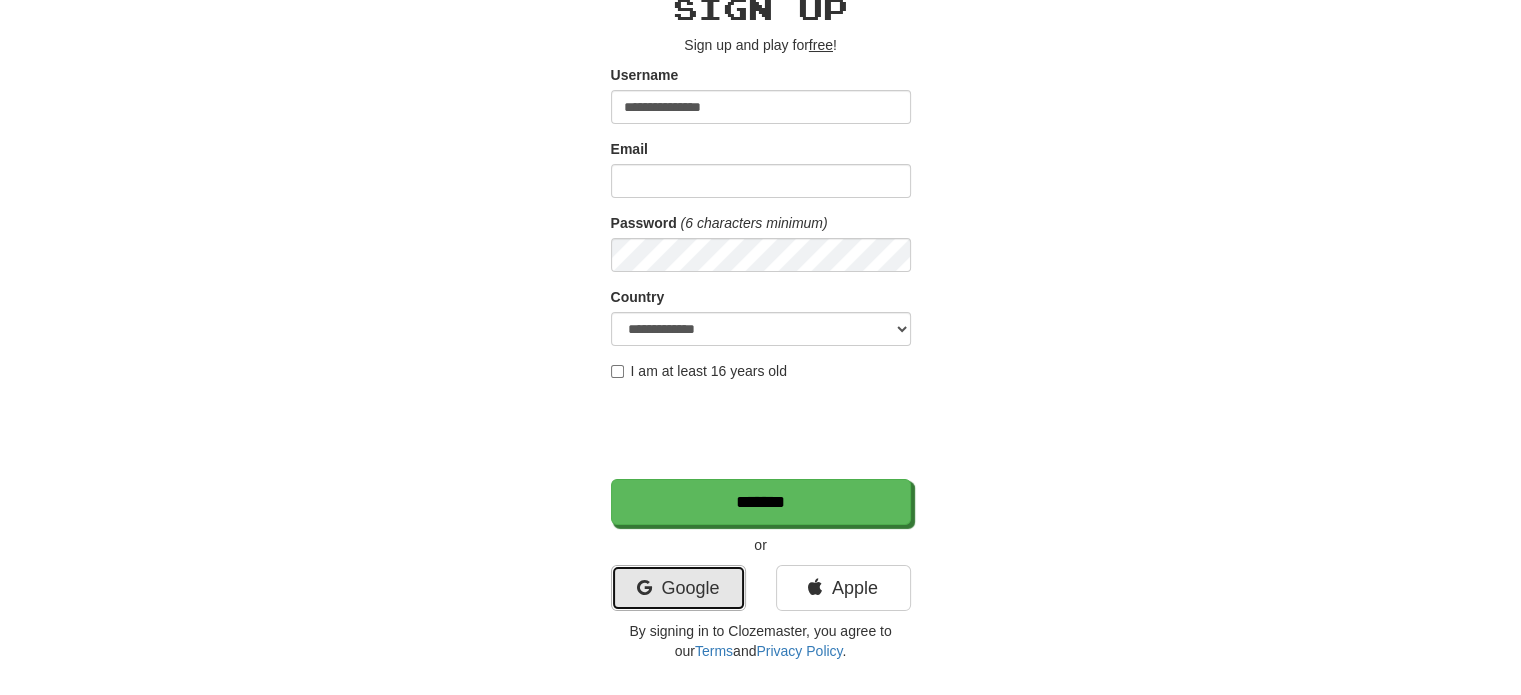 click on "Google" at bounding box center [678, 588] 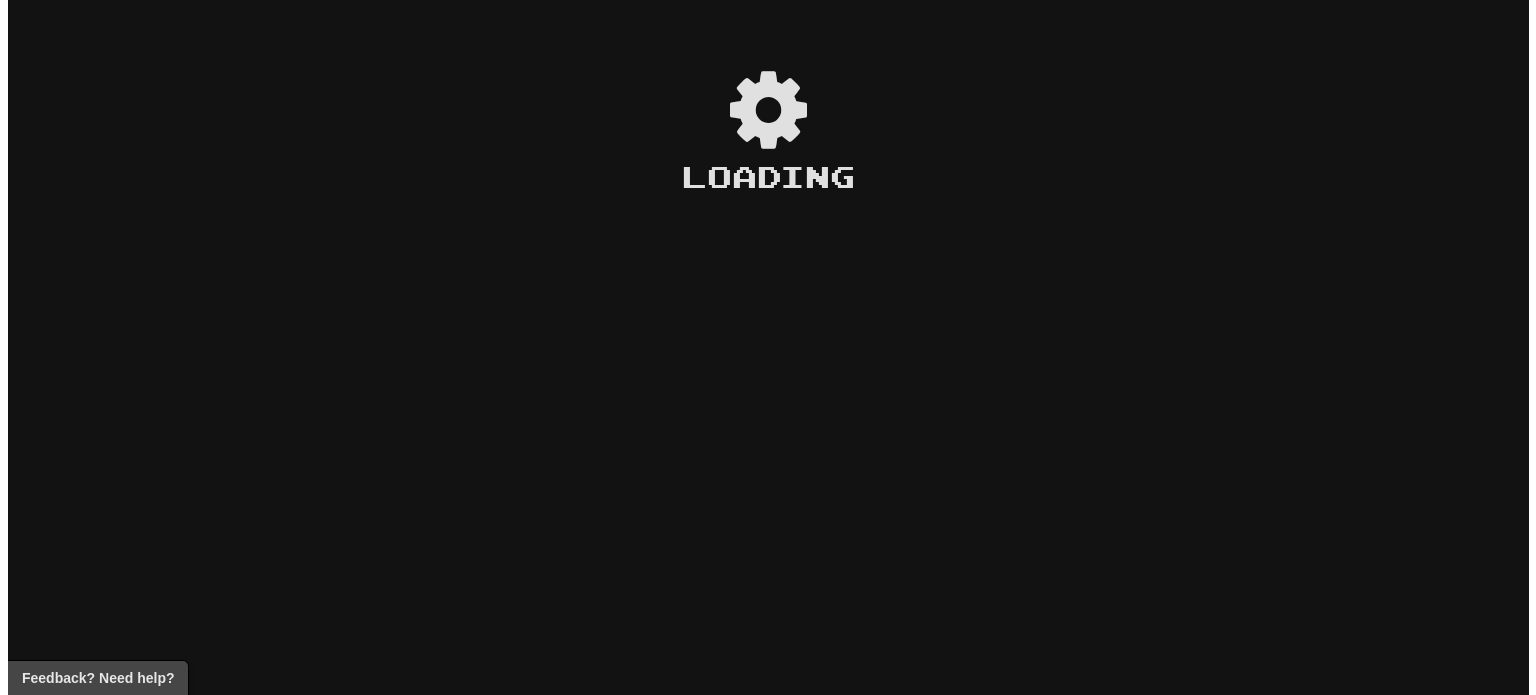 scroll, scrollTop: 0, scrollLeft: 0, axis: both 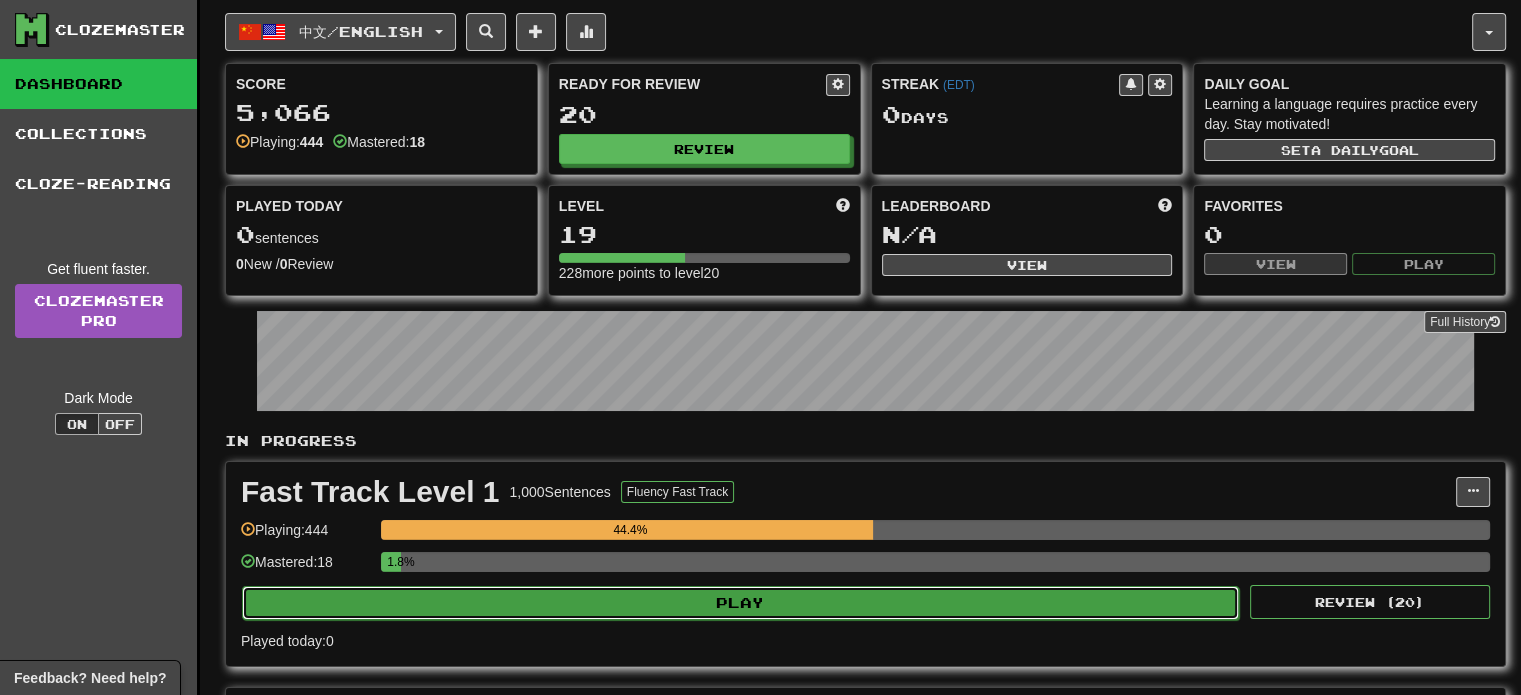 click on "Play" at bounding box center [740, 603] 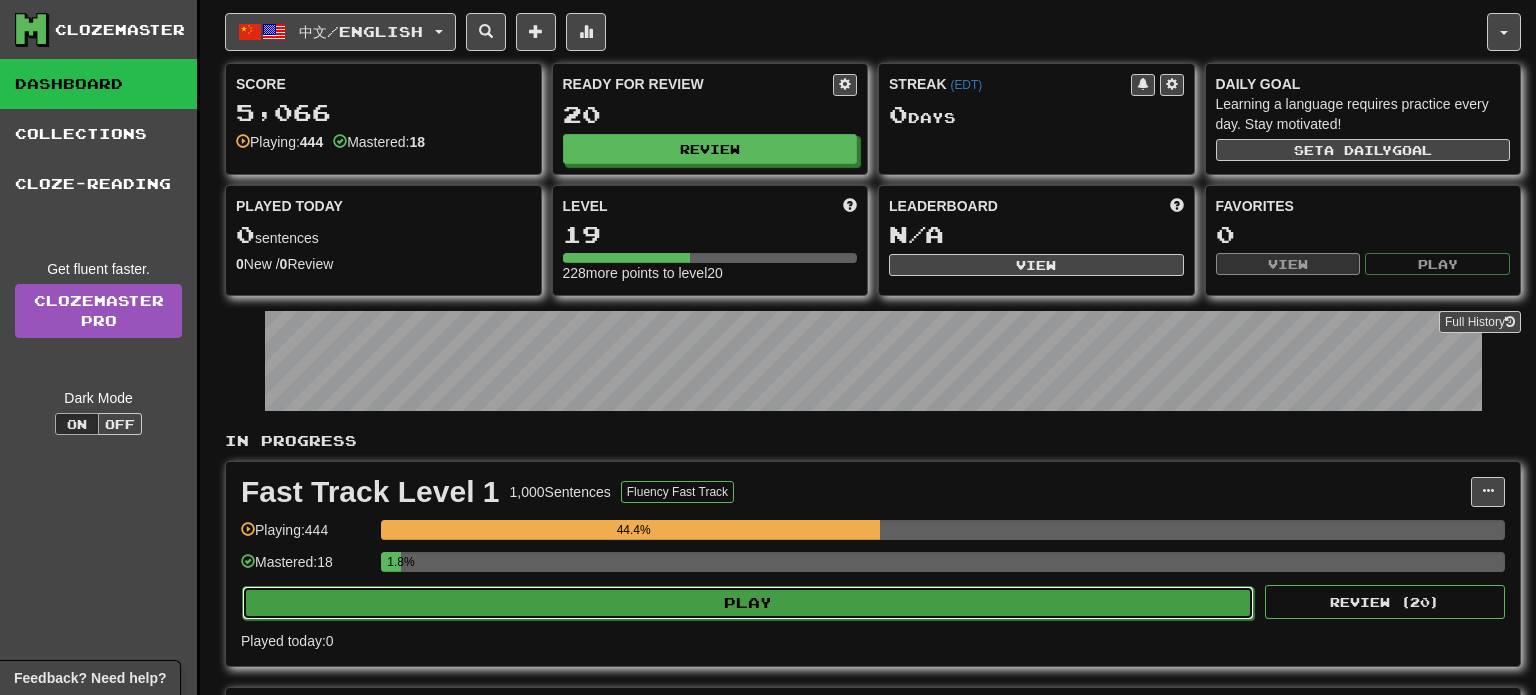 select on "**" 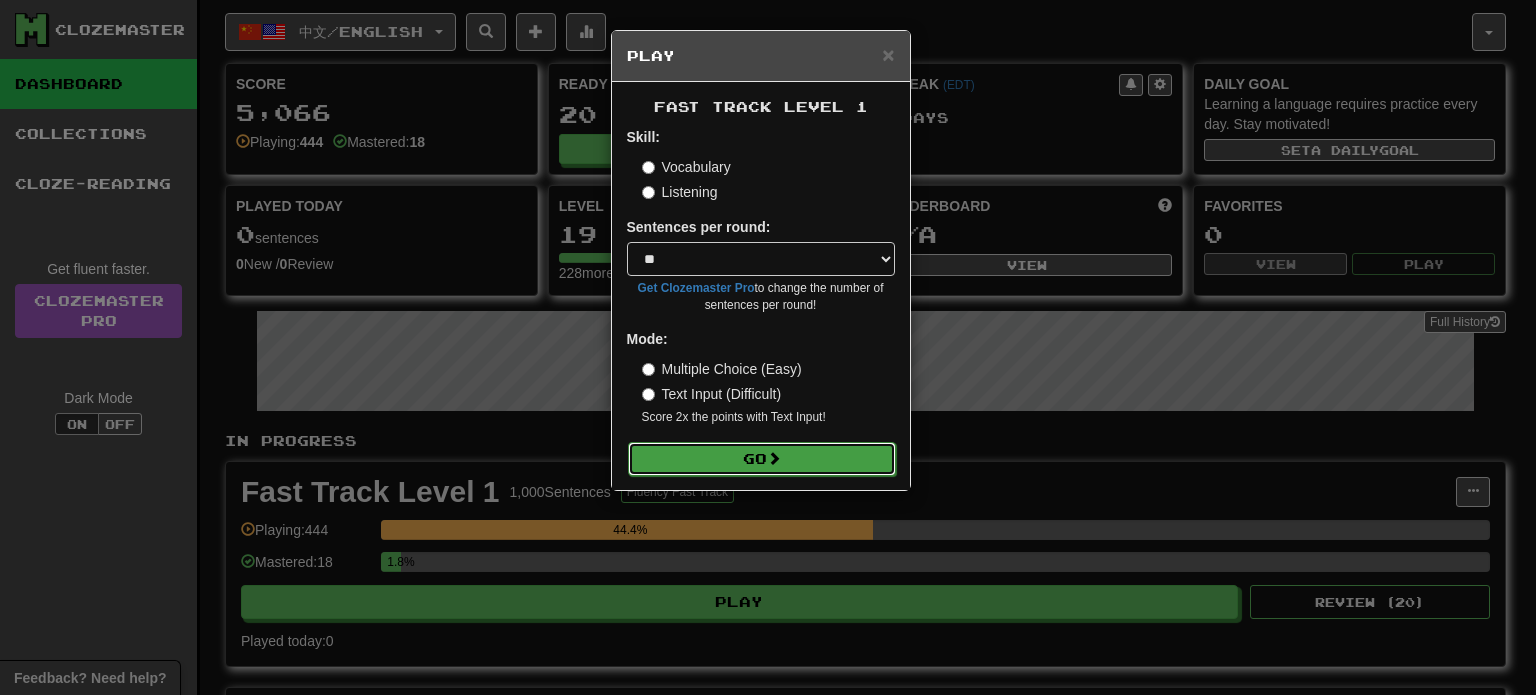 click on "Go" at bounding box center (762, 459) 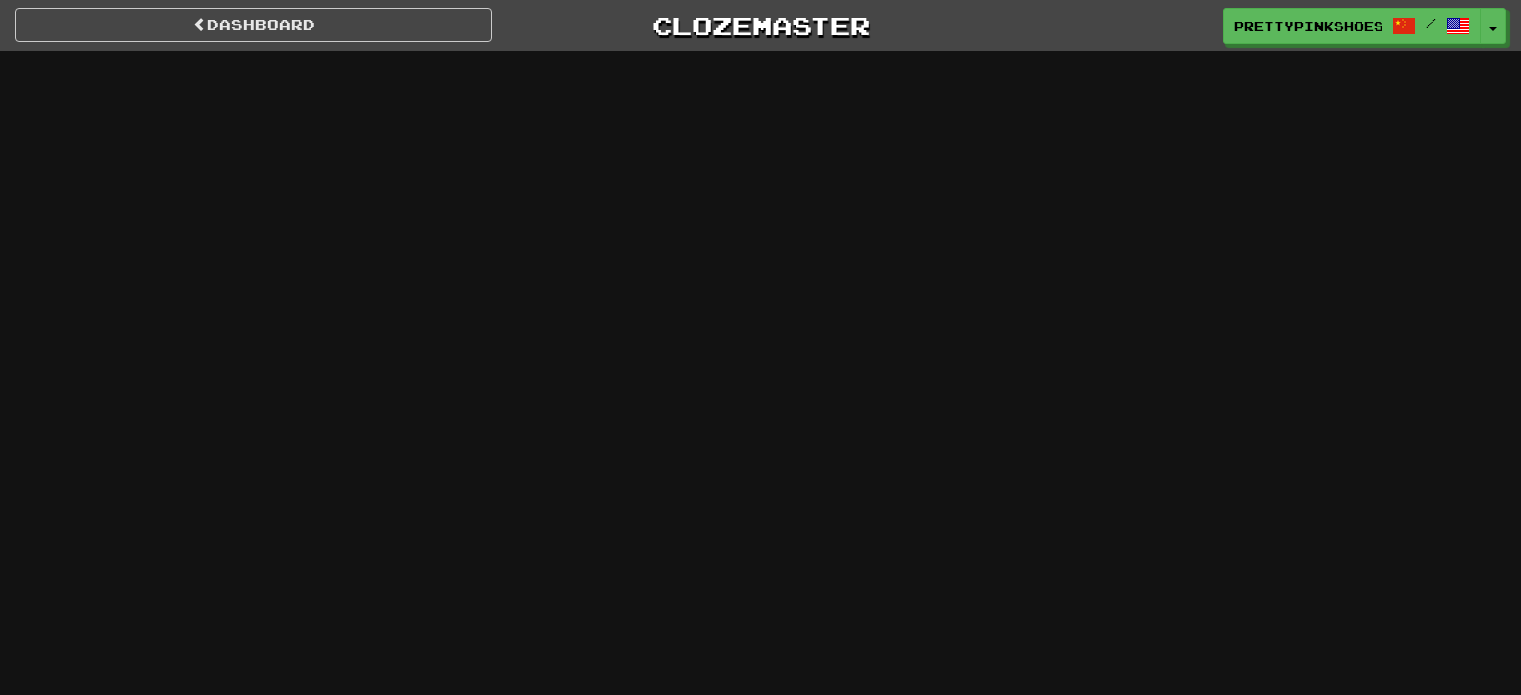 scroll, scrollTop: 0, scrollLeft: 0, axis: both 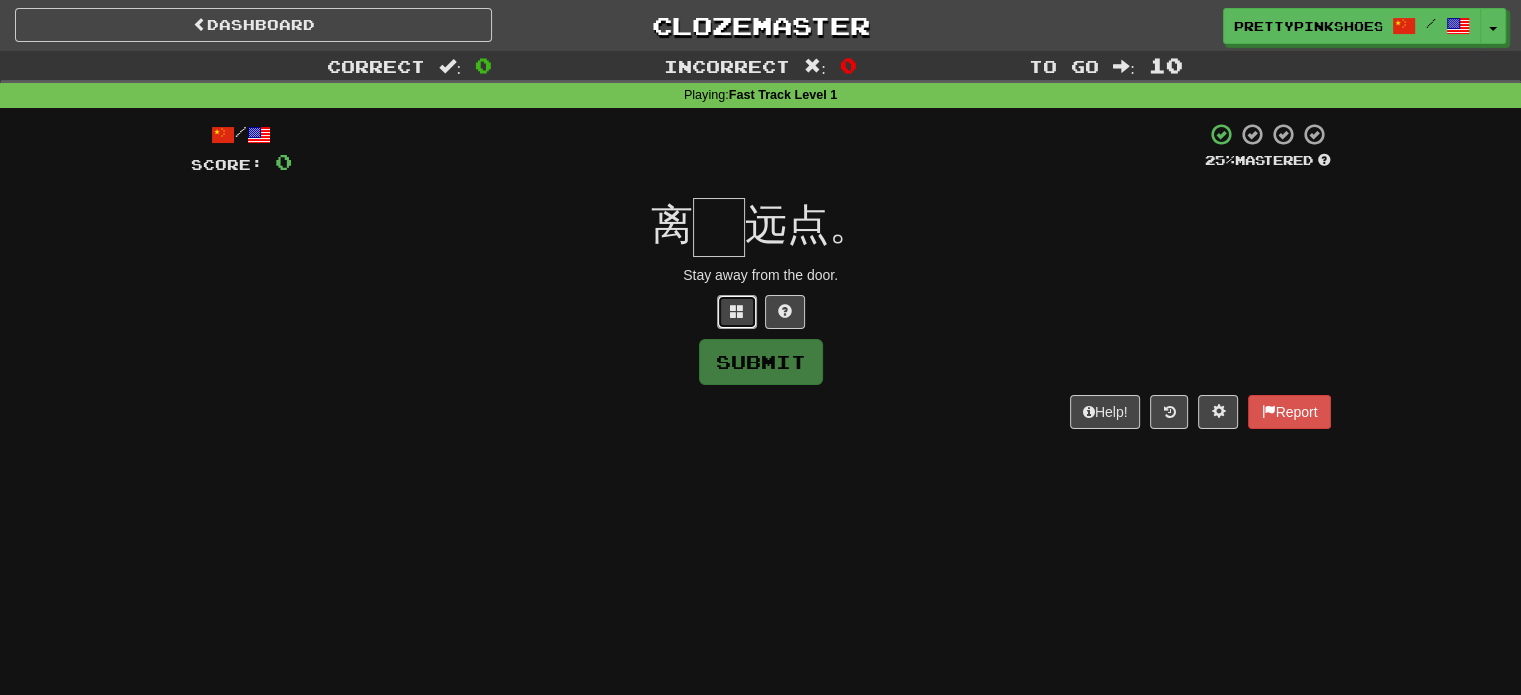 click at bounding box center [737, 312] 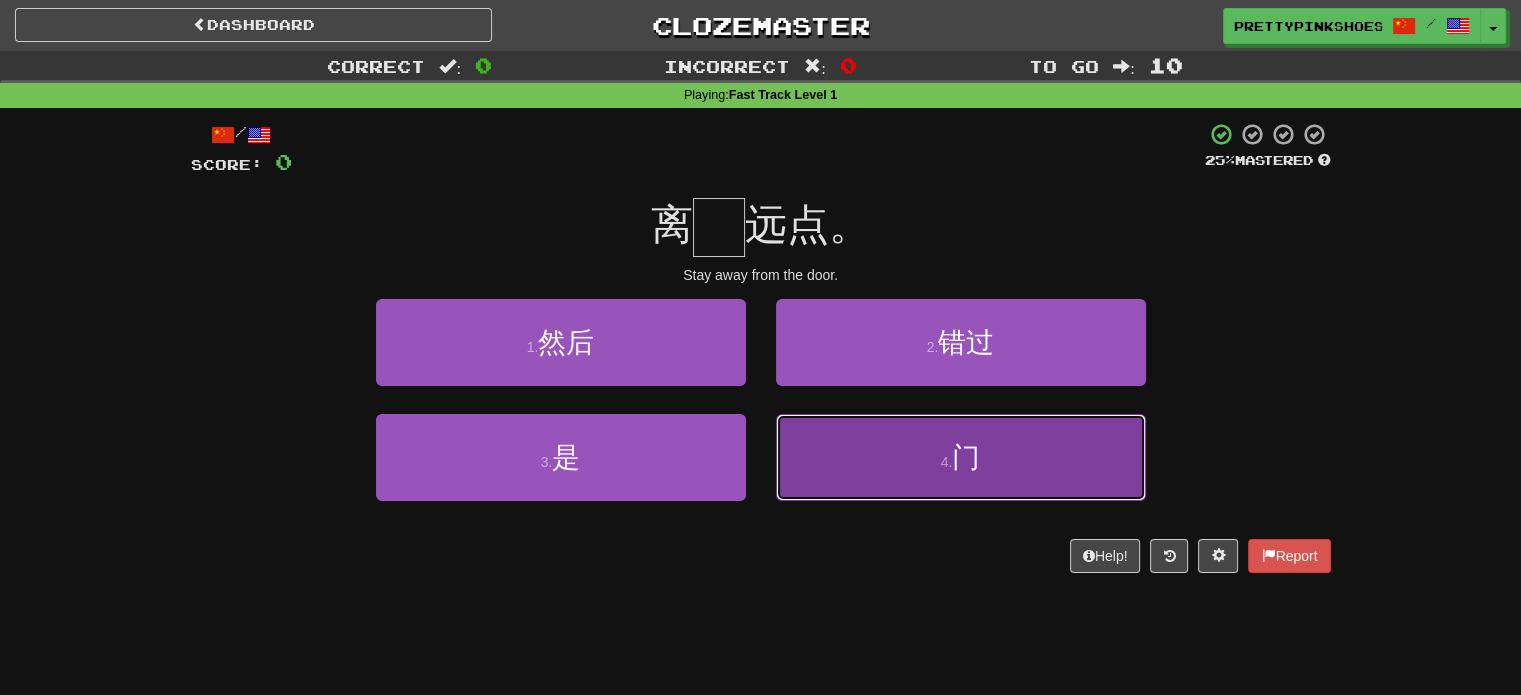 click on "4 . 门" at bounding box center (961, 457) 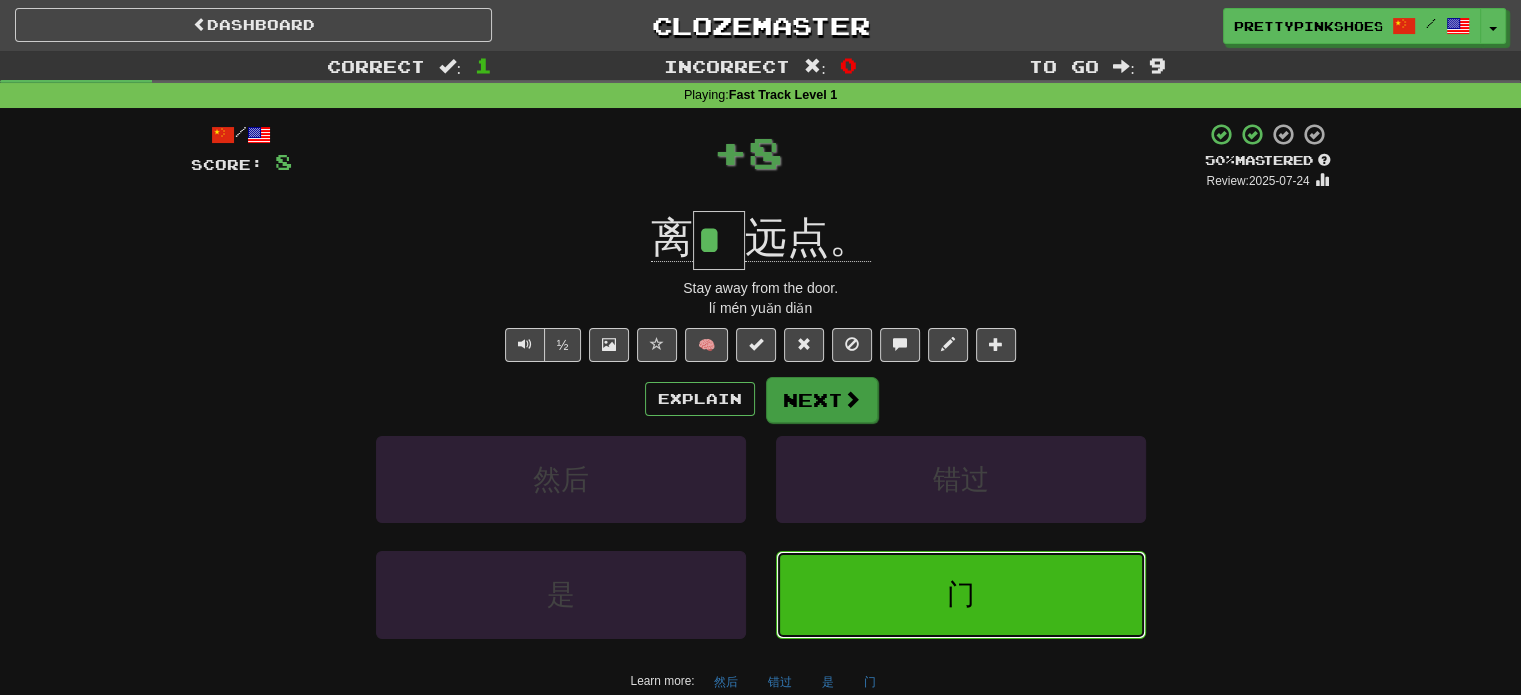 type 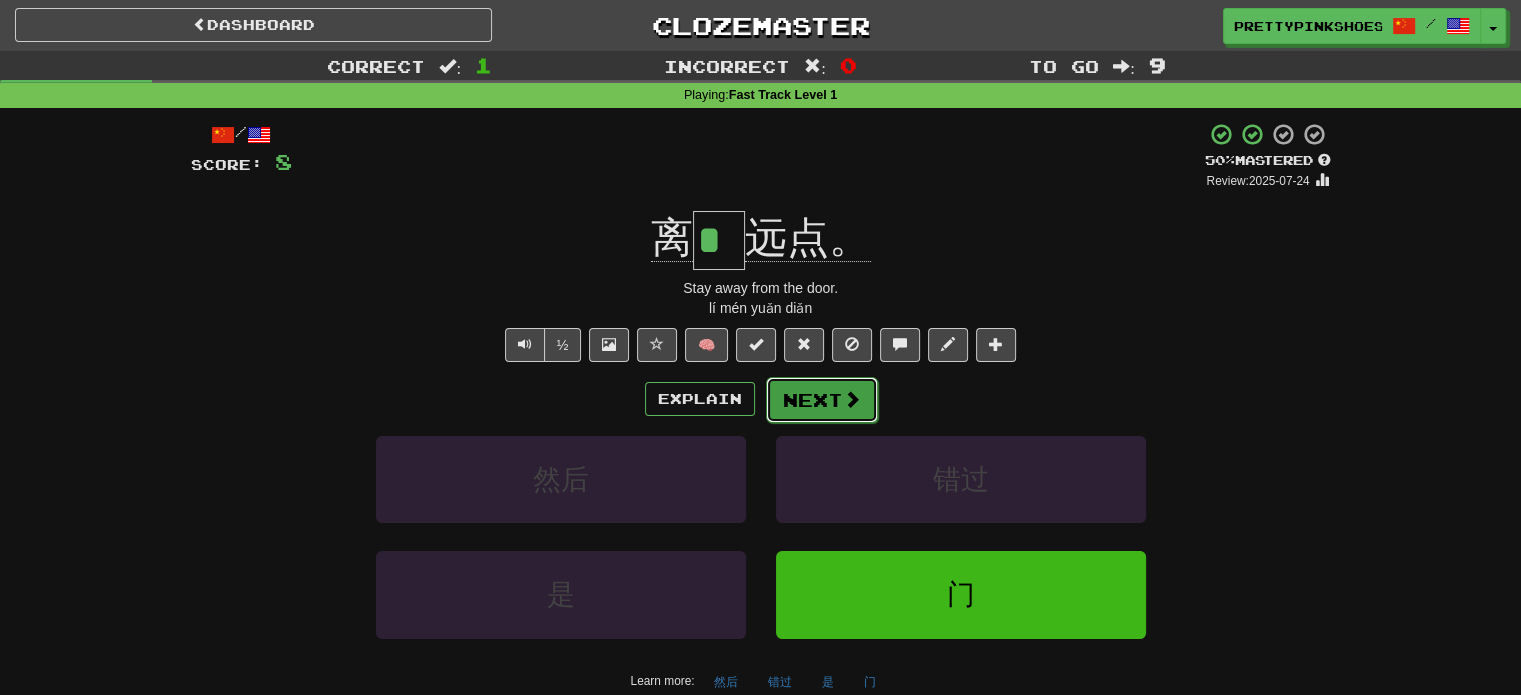 click on "Next" at bounding box center [822, 400] 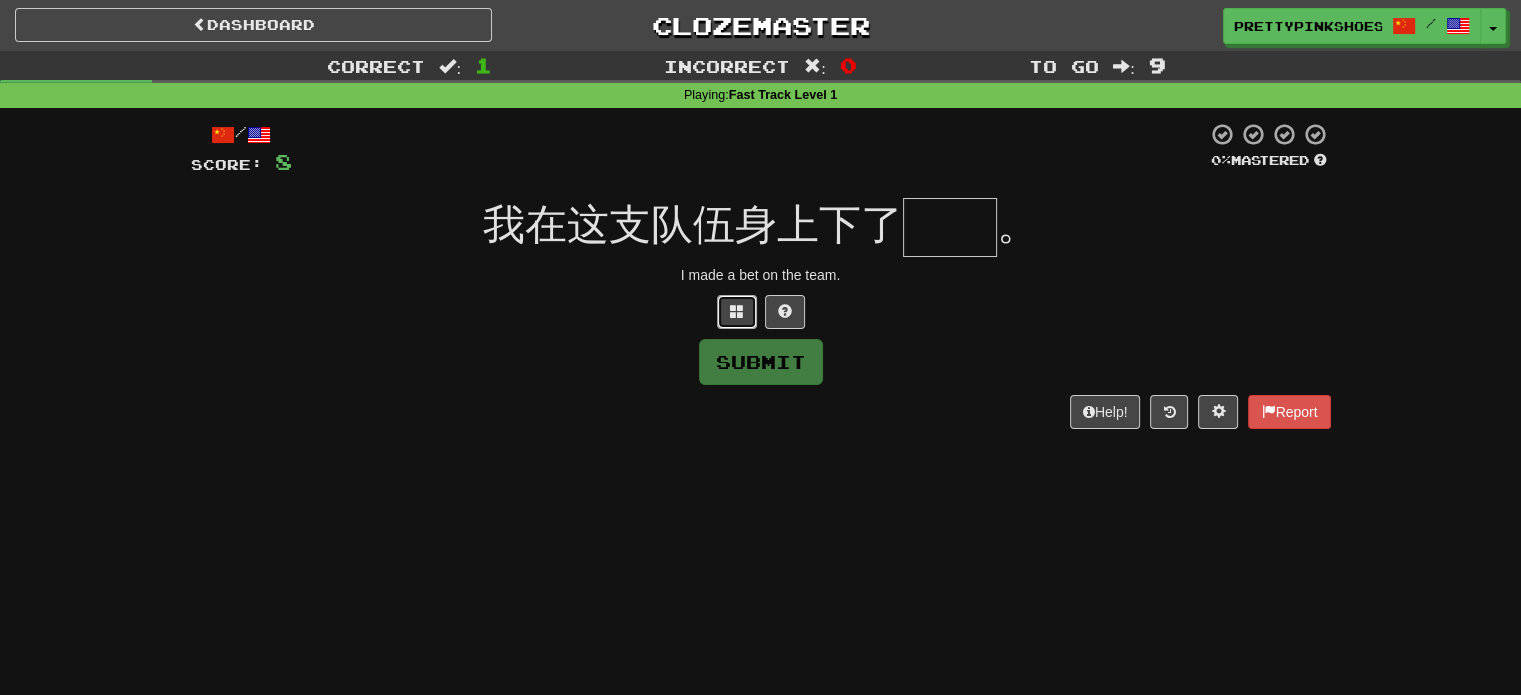 click at bounding box center (737, 311) 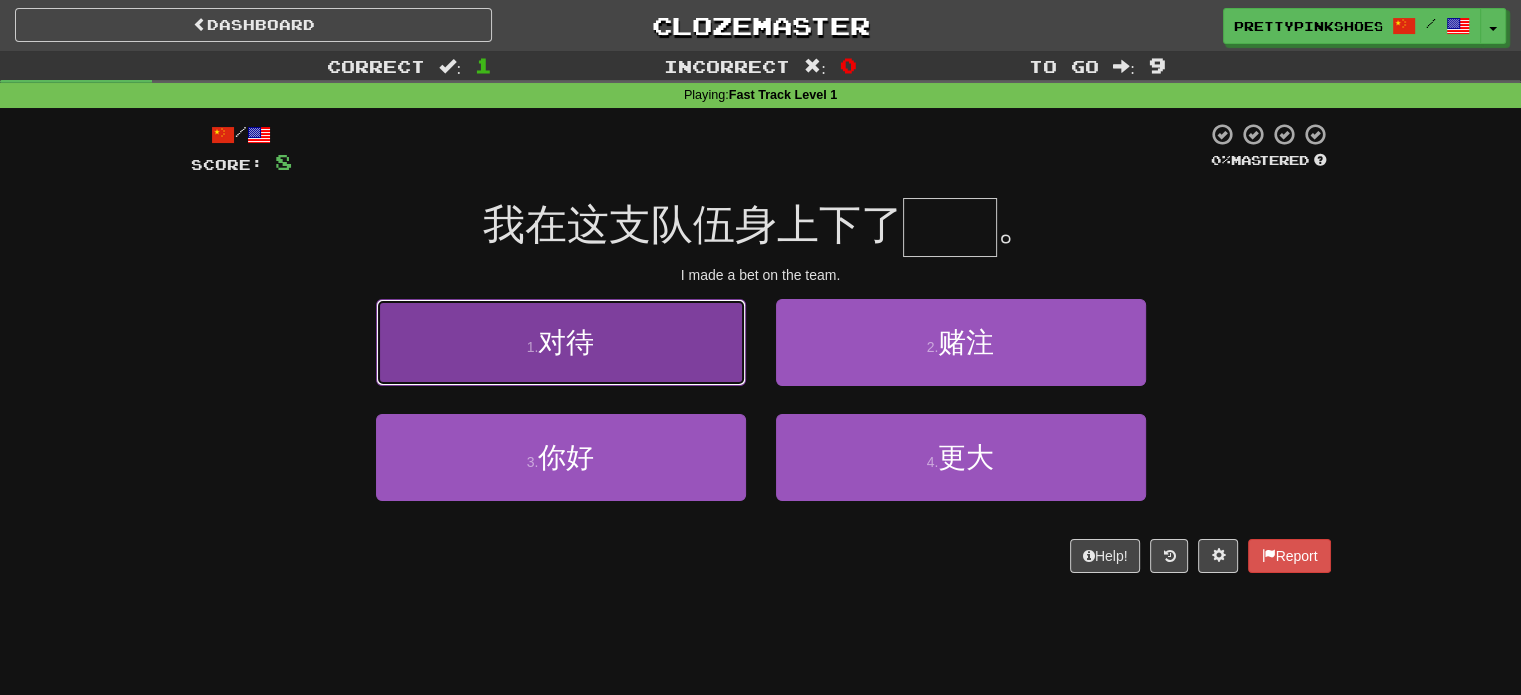click on "1 . 对待" at bounding box center (561, 342) 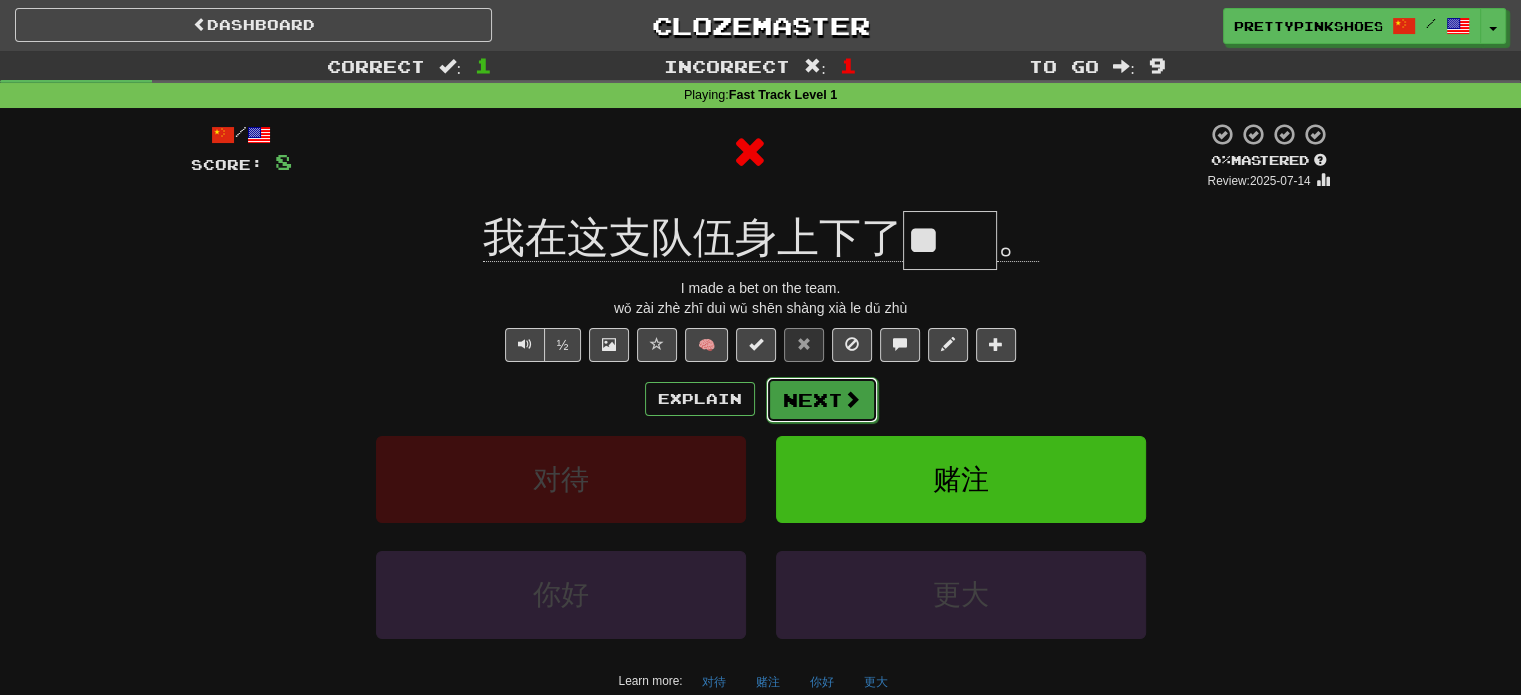 click on "Next" at bounding box center (822, 400) 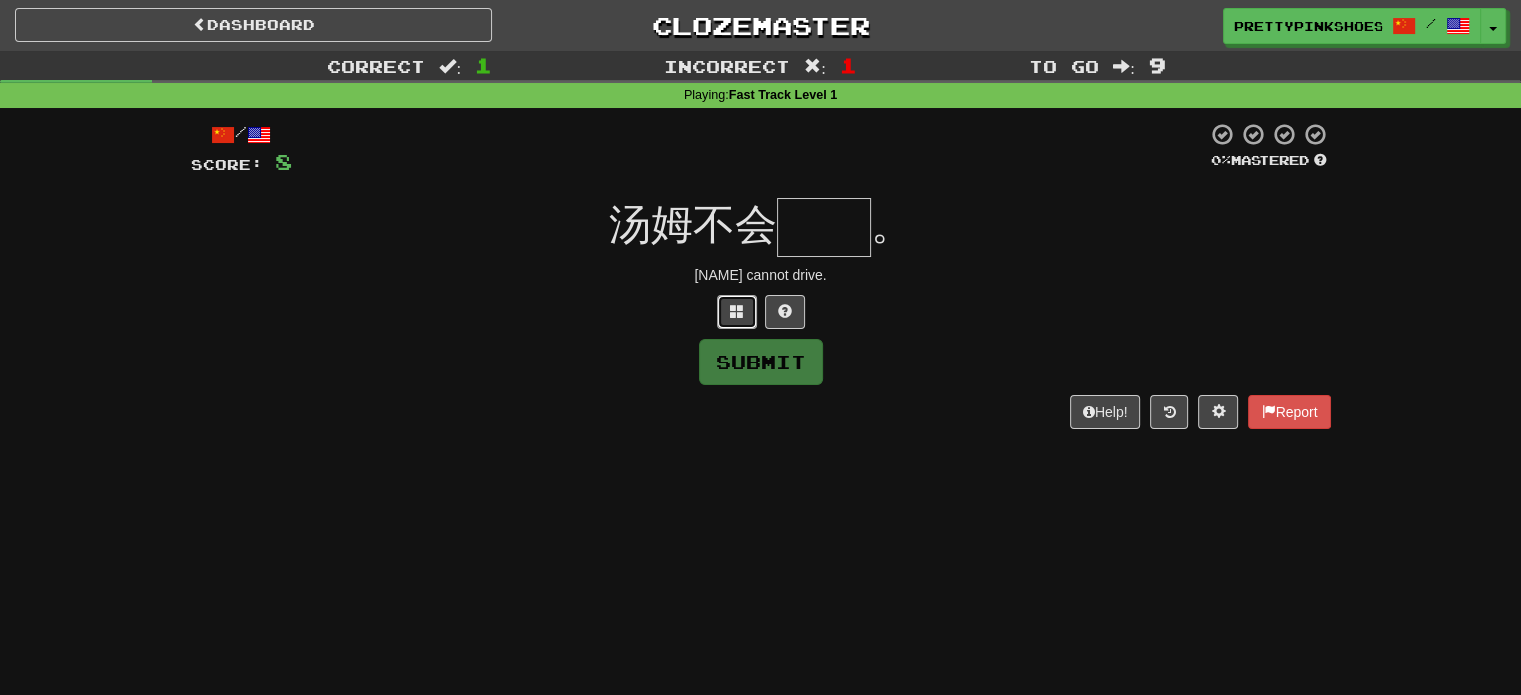 click at bounding box center (737, 311) 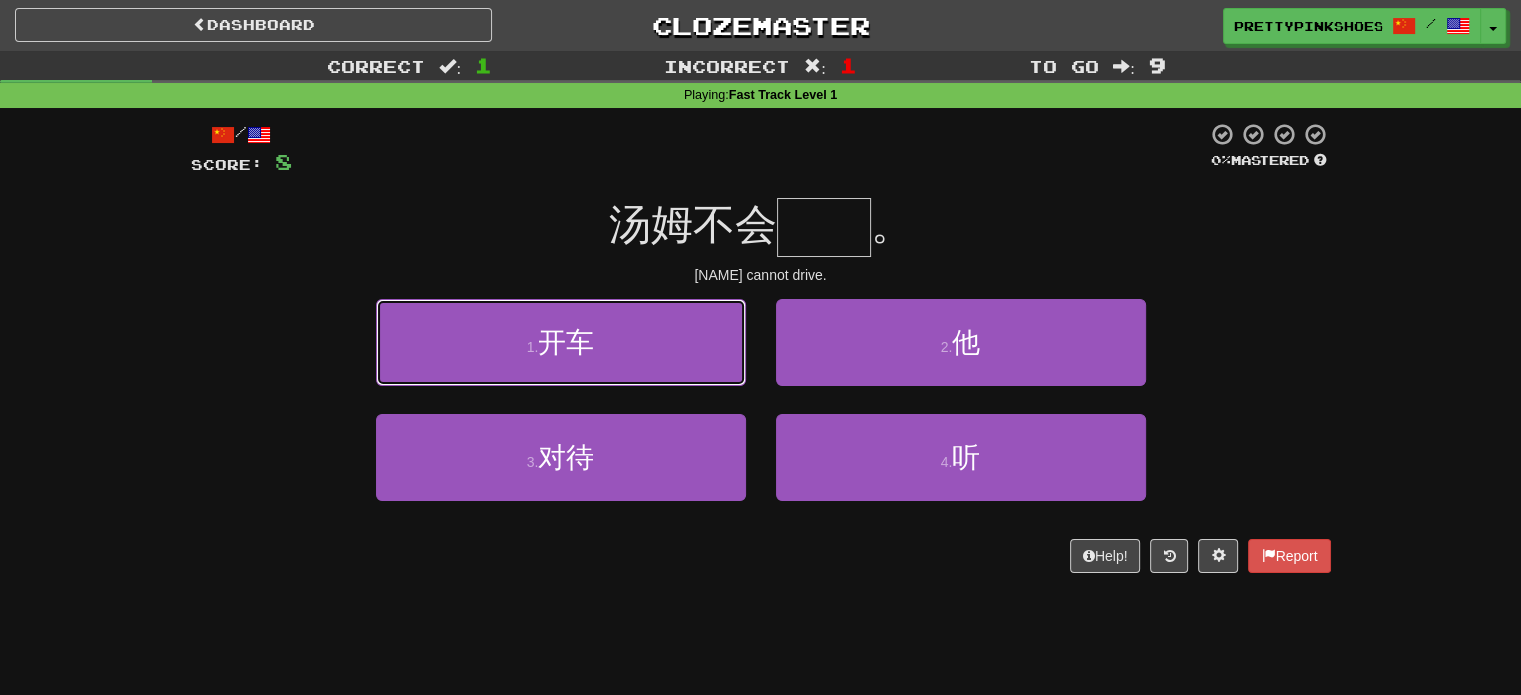 click on "1 .  开车" at bounding box center (561, 342) 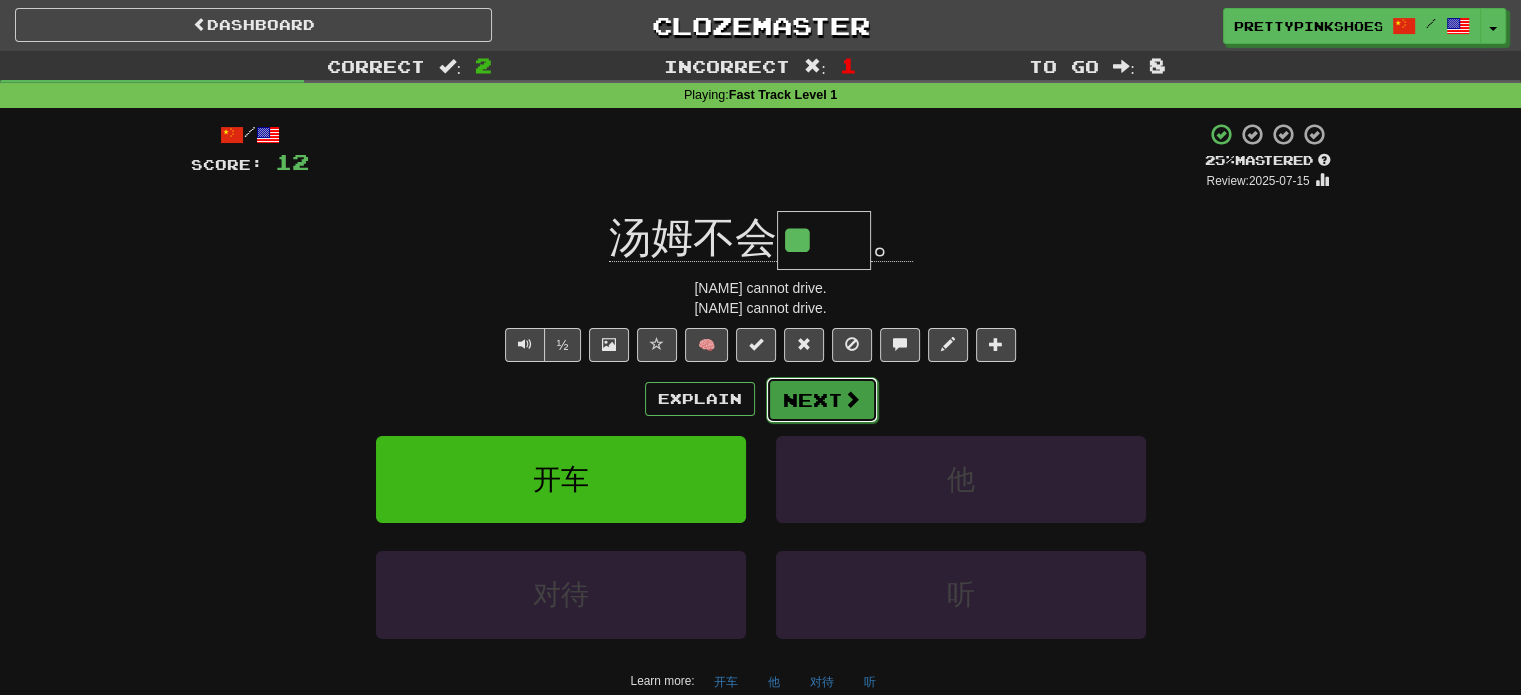 click on "Next" at bounding box center (822, 400) 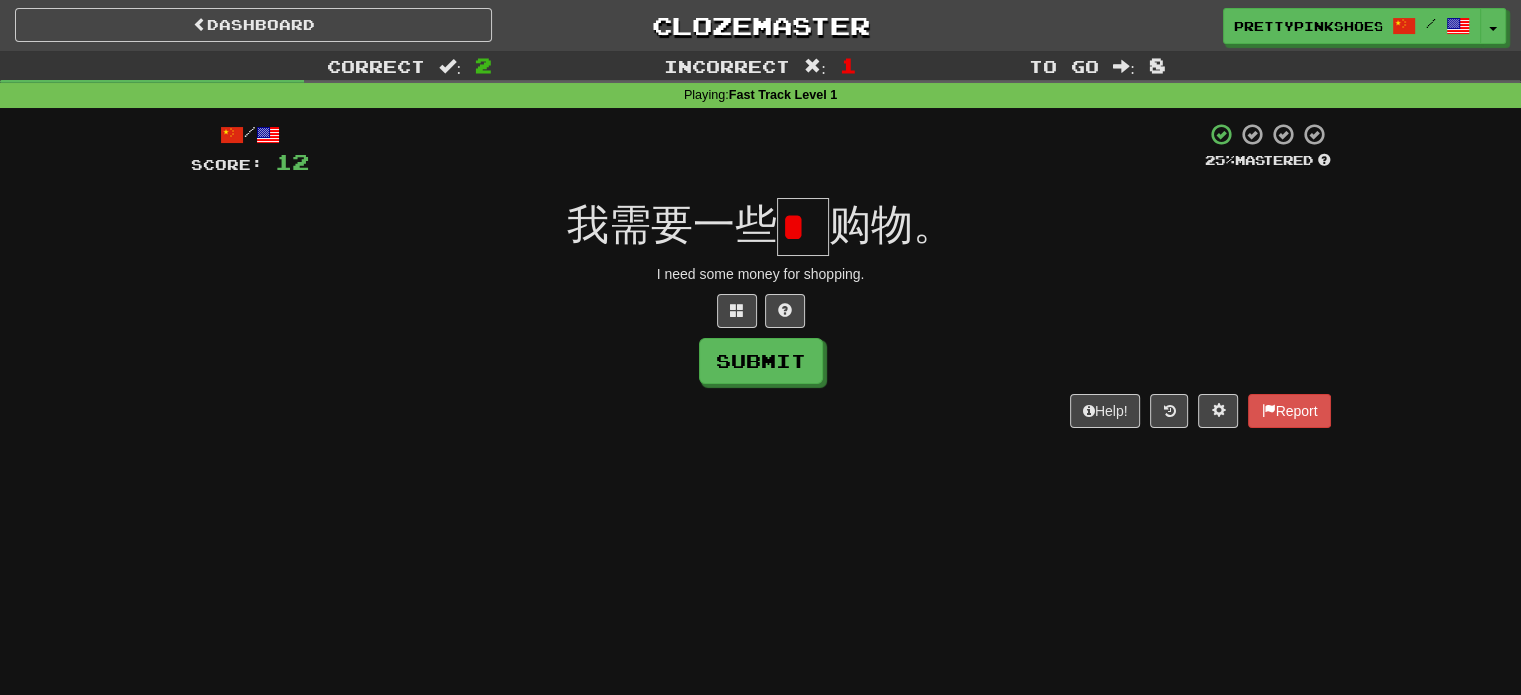 scroll, scrollTop: 0, scrollLeft: 0, axis: both 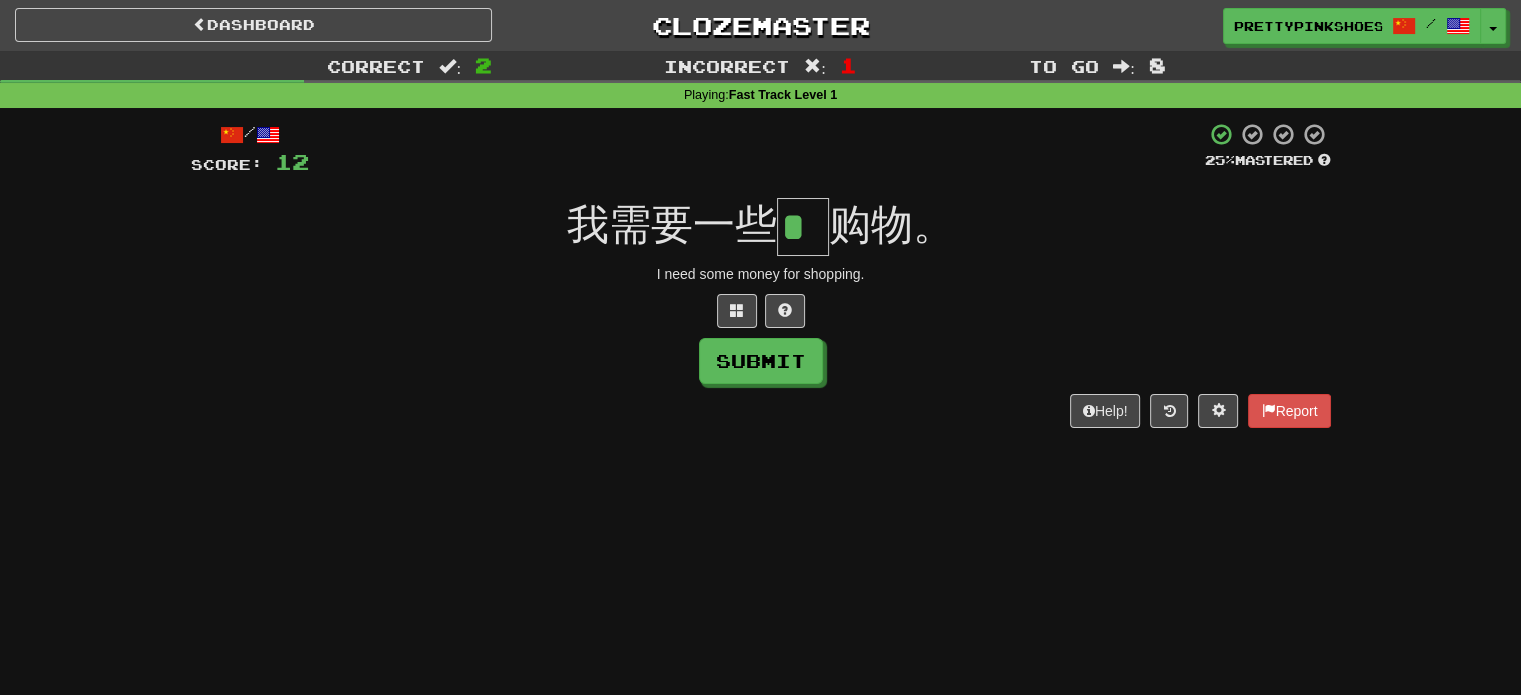 type on "*" 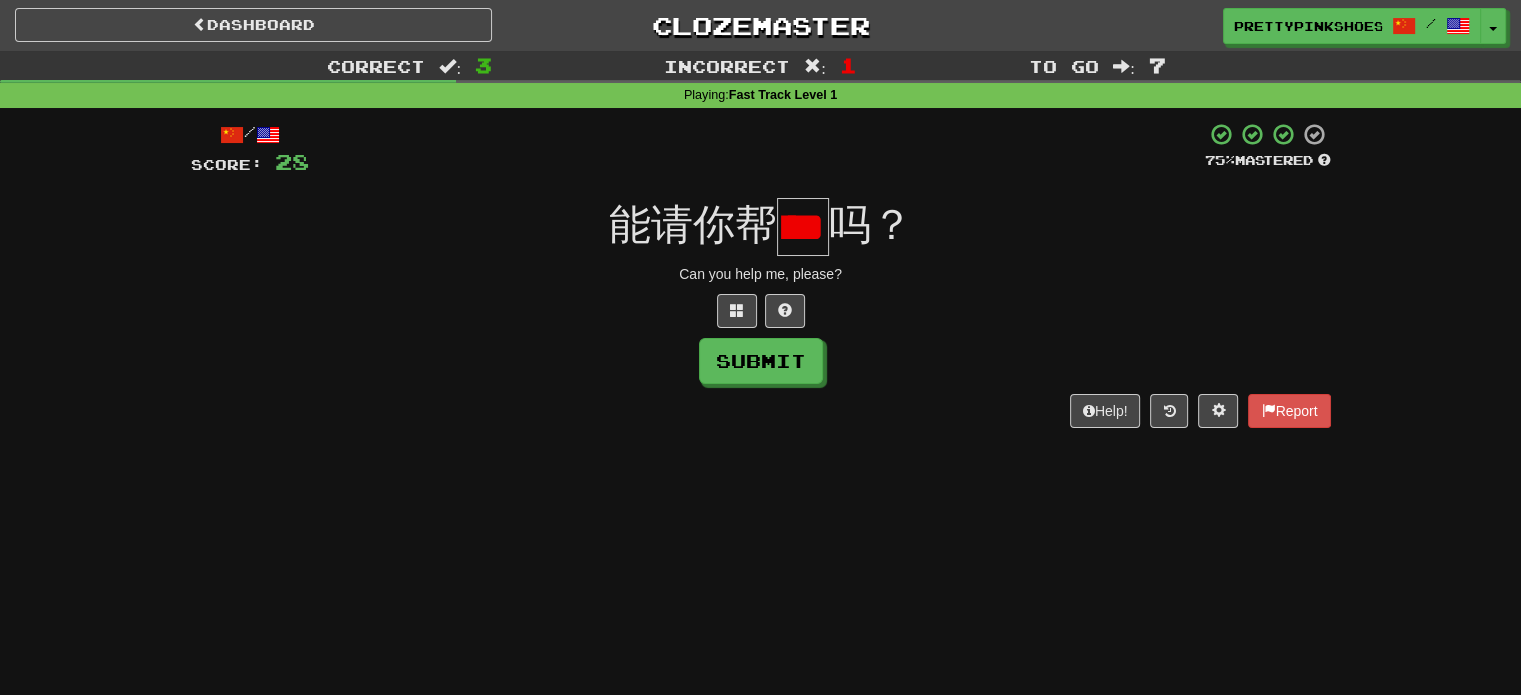 scroll, scrollTop: 0, scrollLeft: 60, axis: horizontal 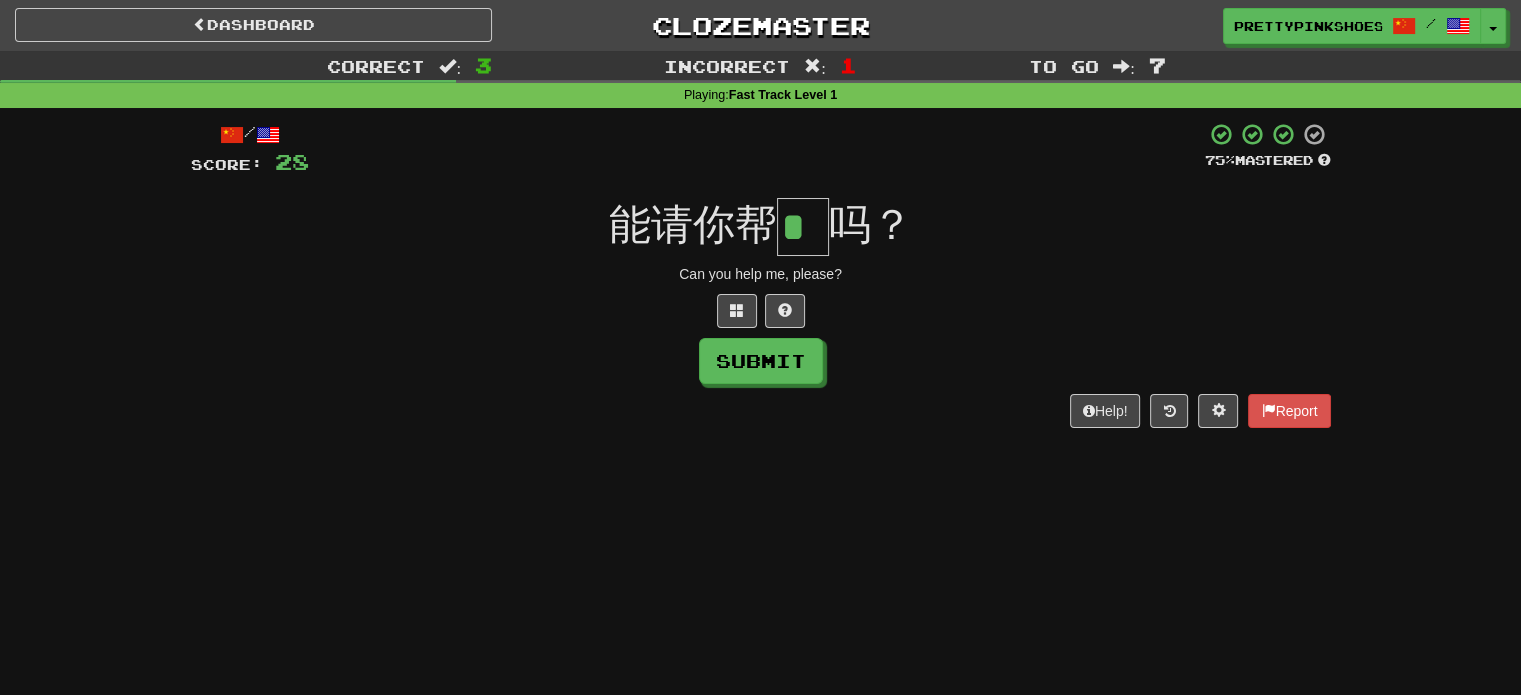 type on "*" 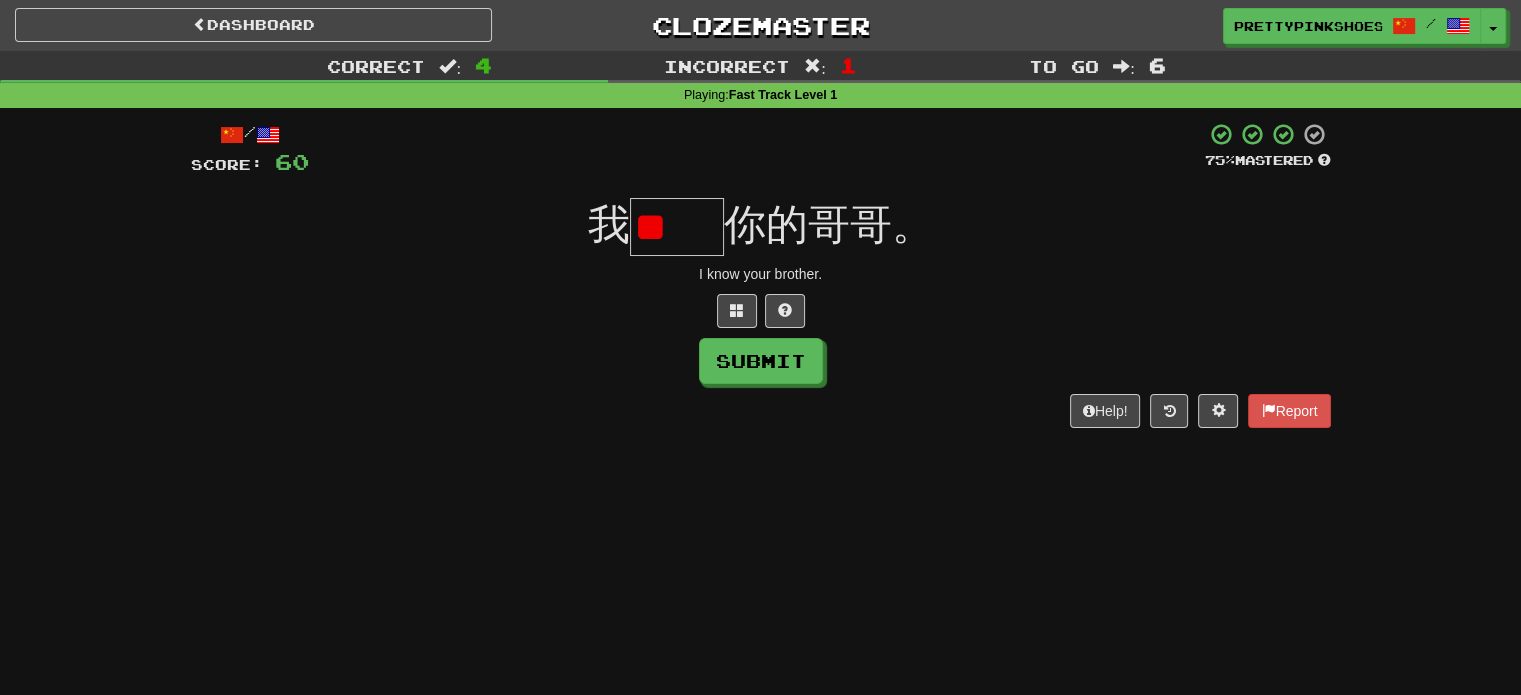 type on "*" 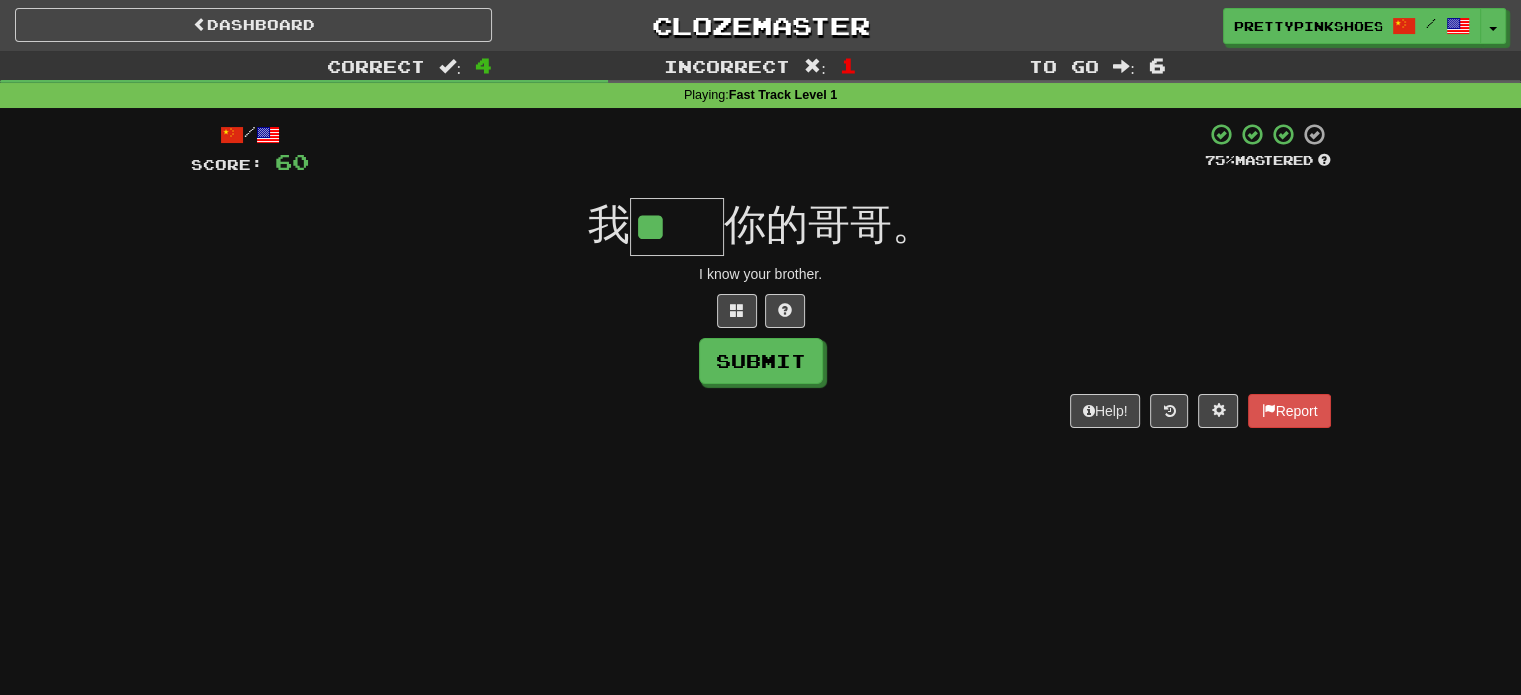 scroll, scrollTop: 0, scrollLeft: 0, axis: both 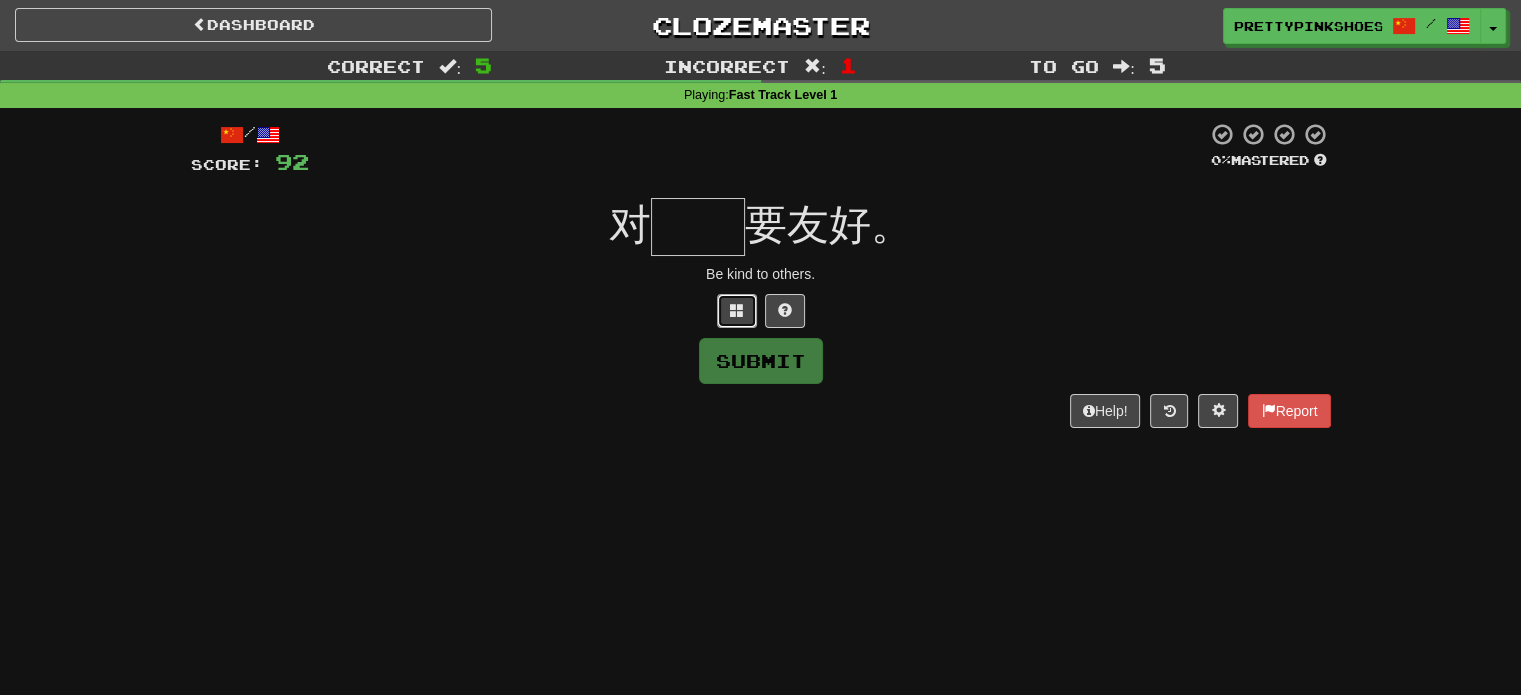 click at bounding box center (737, 310) 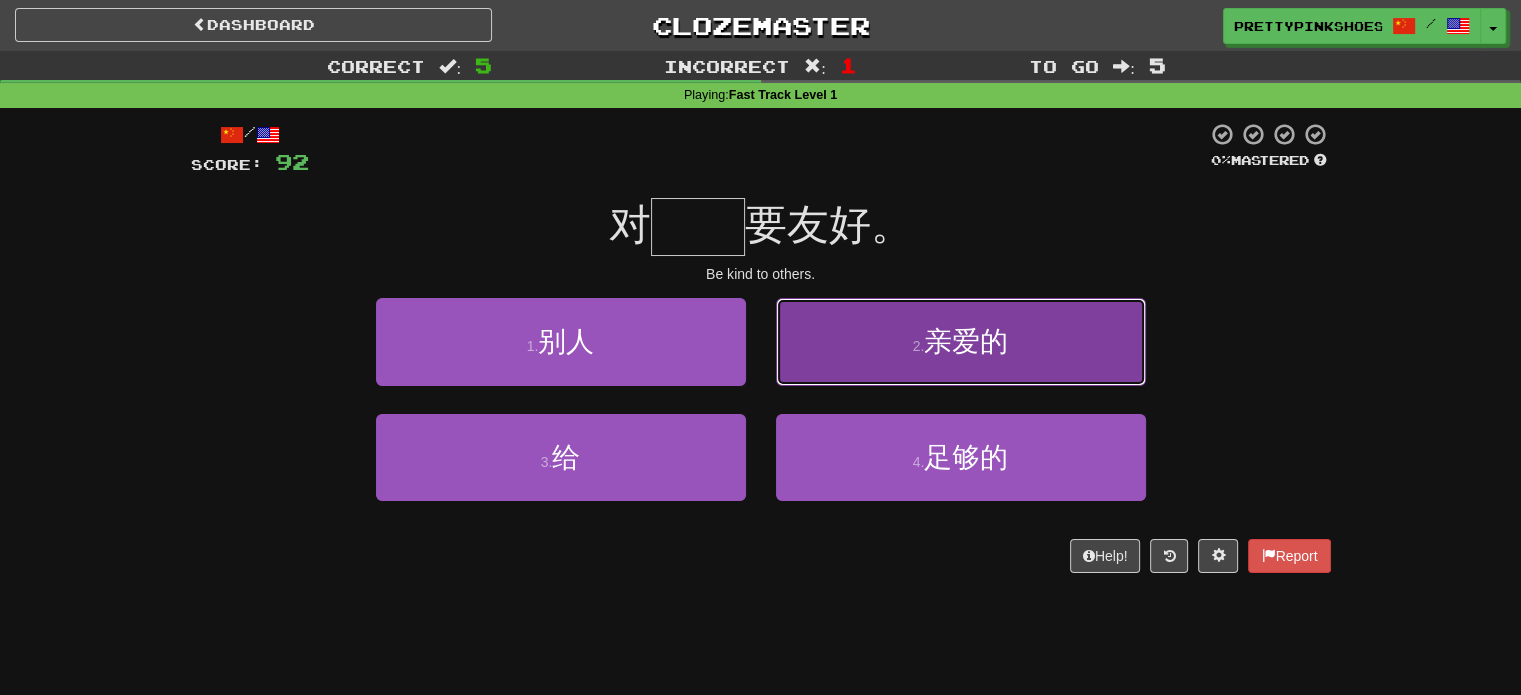 click on "2 . 亲爱的" at bounding box center [961, 341] 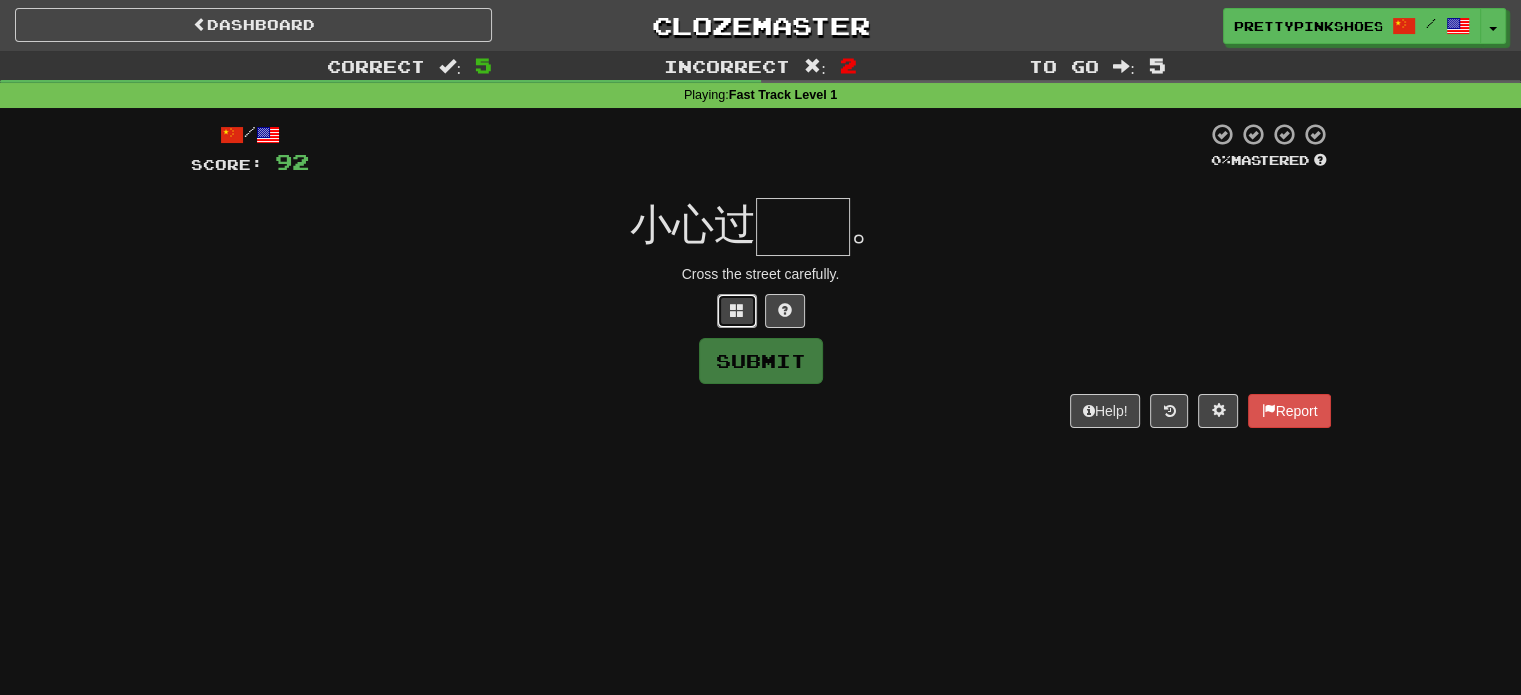 click at bounding box center [737, 310] 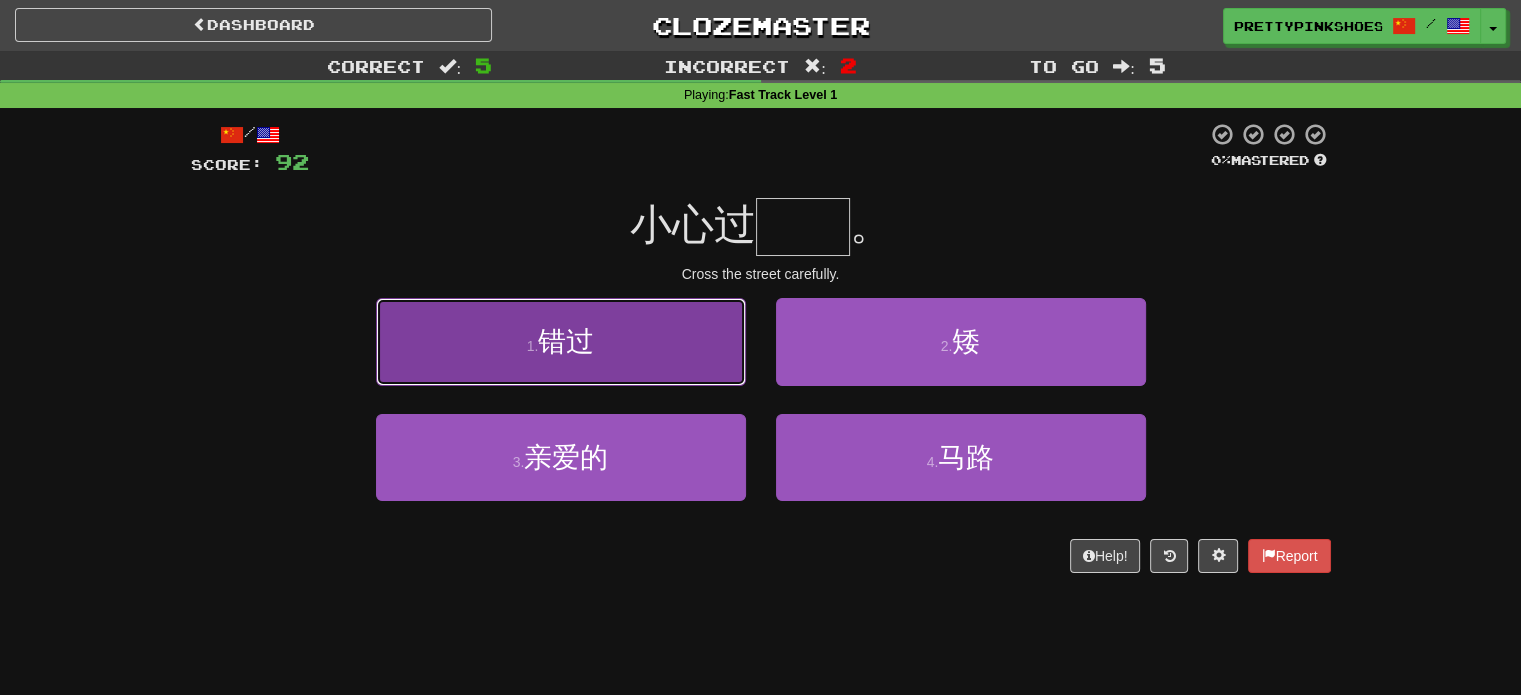 click on "1 . 错过" at bounding box center (561, 341) 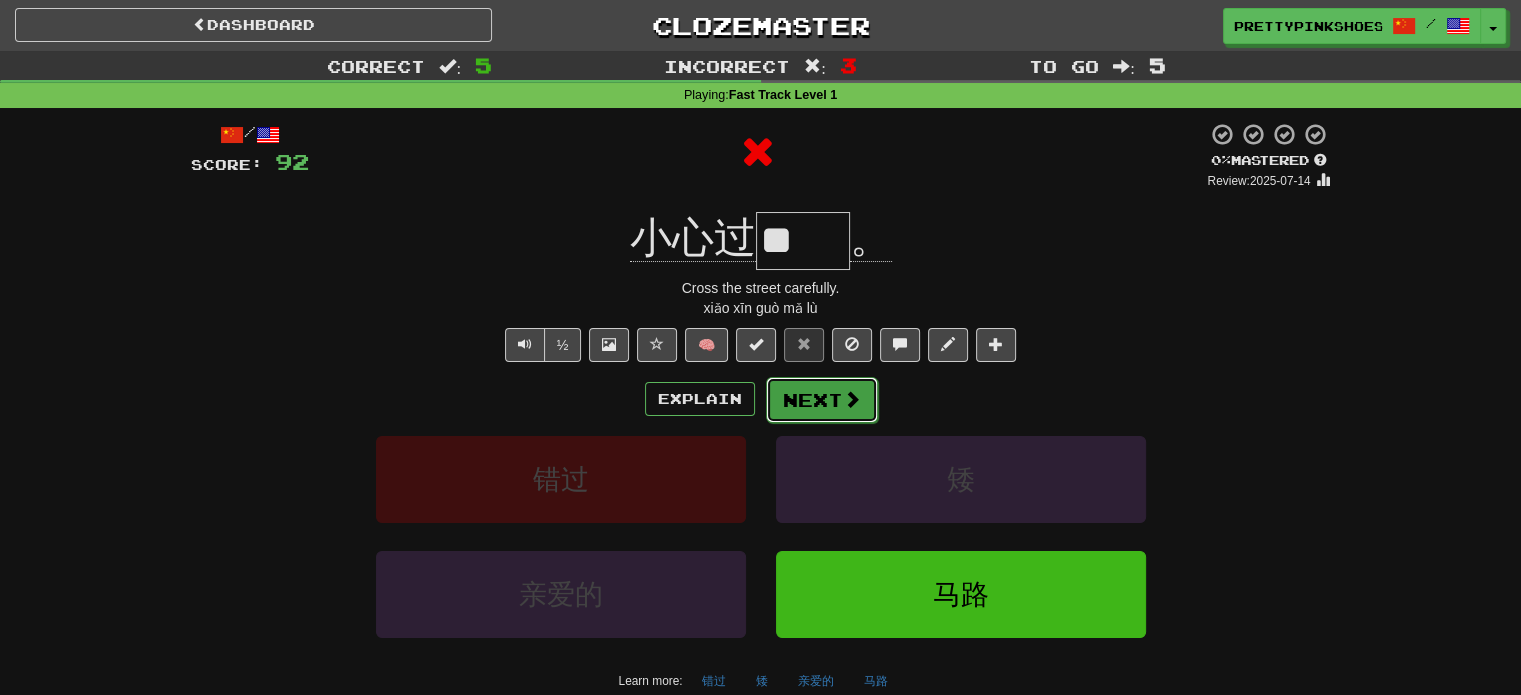 click on "Next" at bounding box center (822, 400) 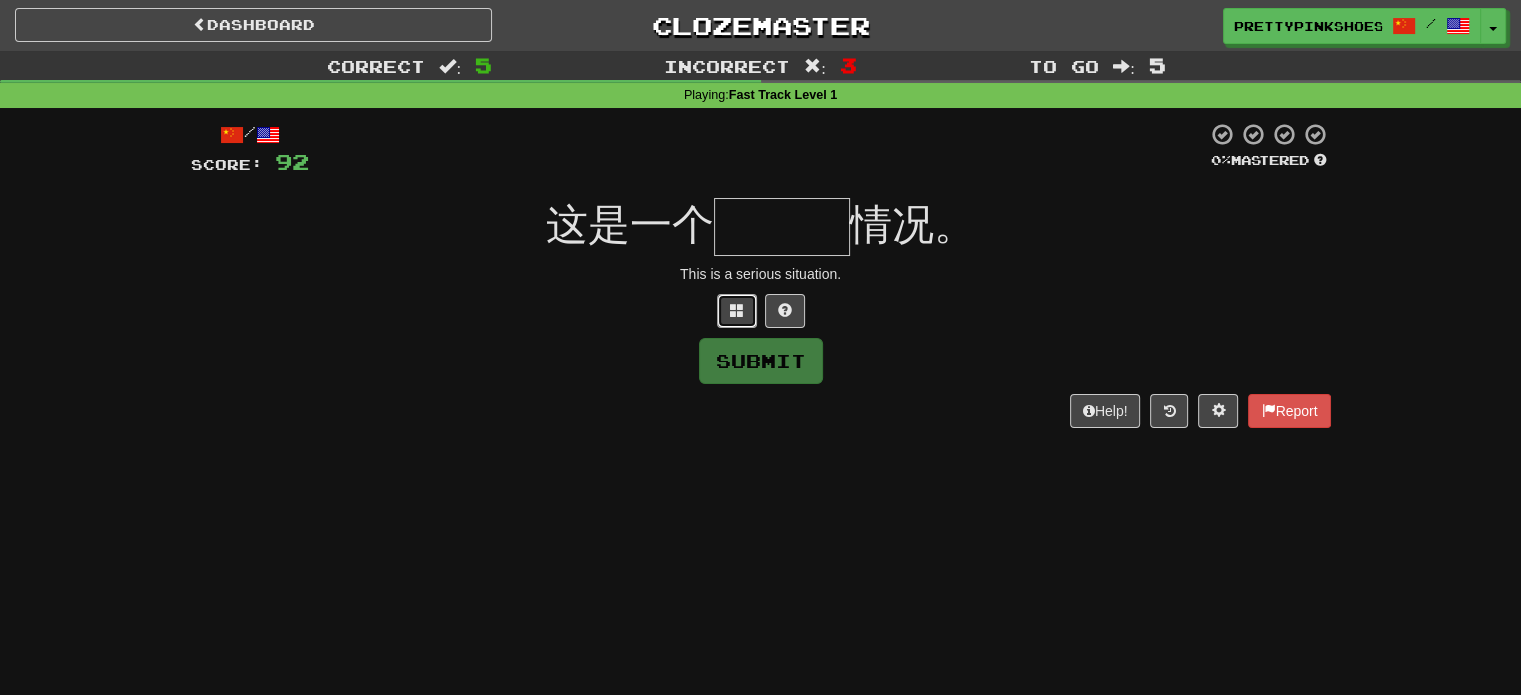click at bounding box center (737, 311) 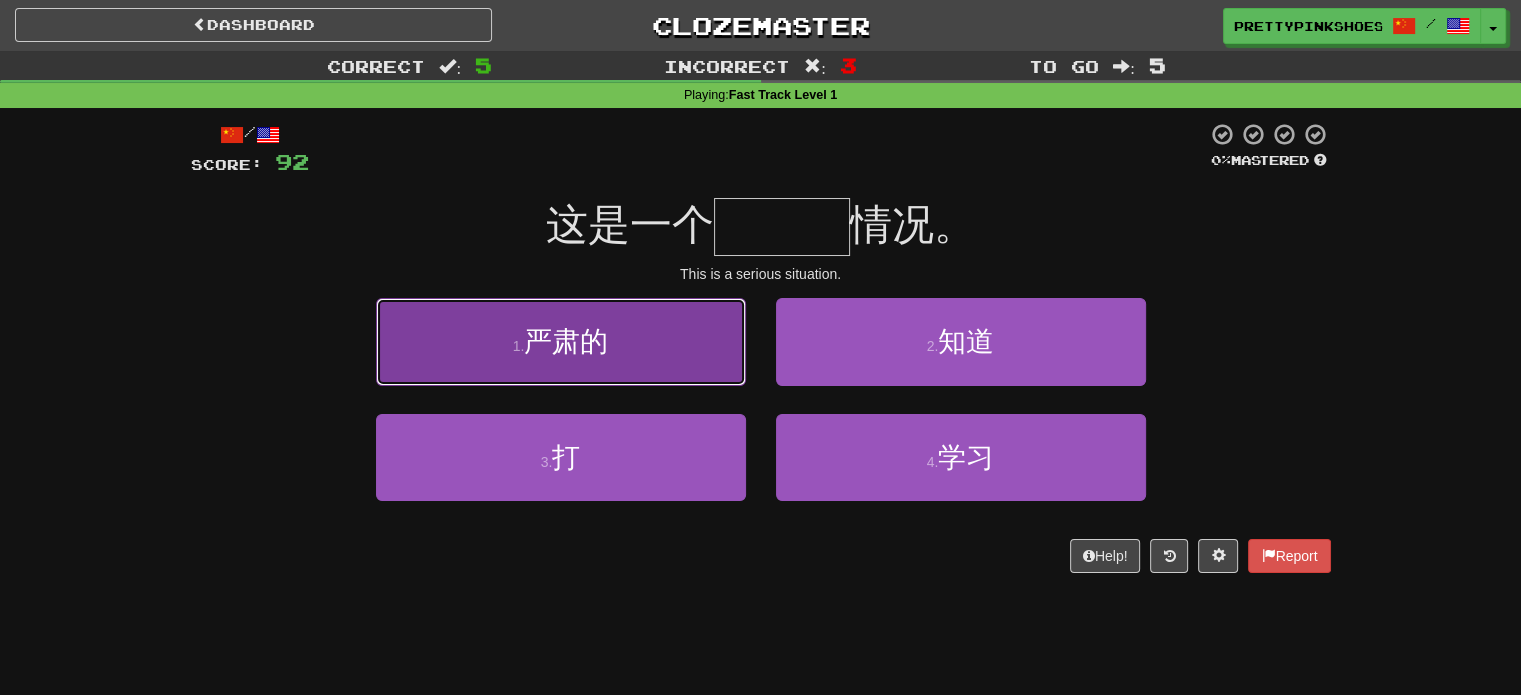 click on "1 . 严肃的" at bounding box center (561, 341) 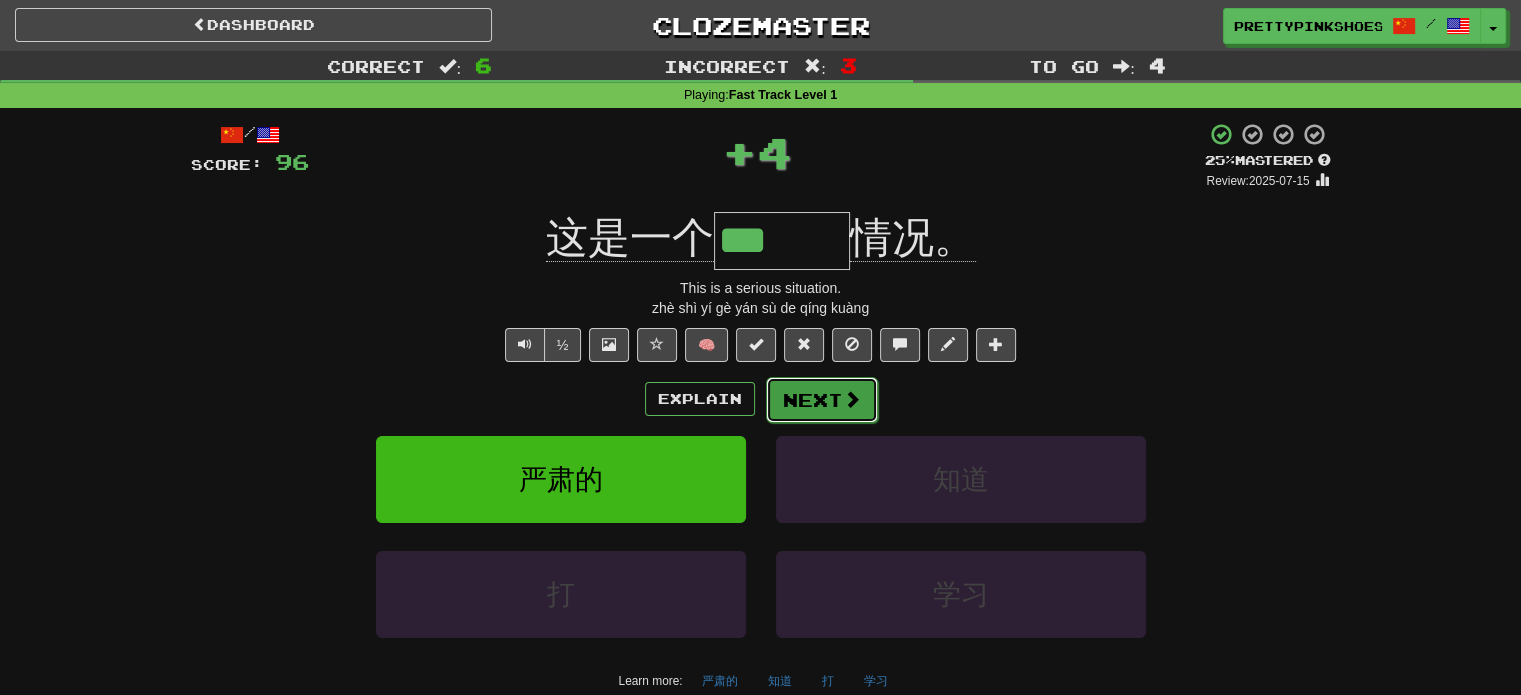 click on "Next" at bounding box center [822, 400] 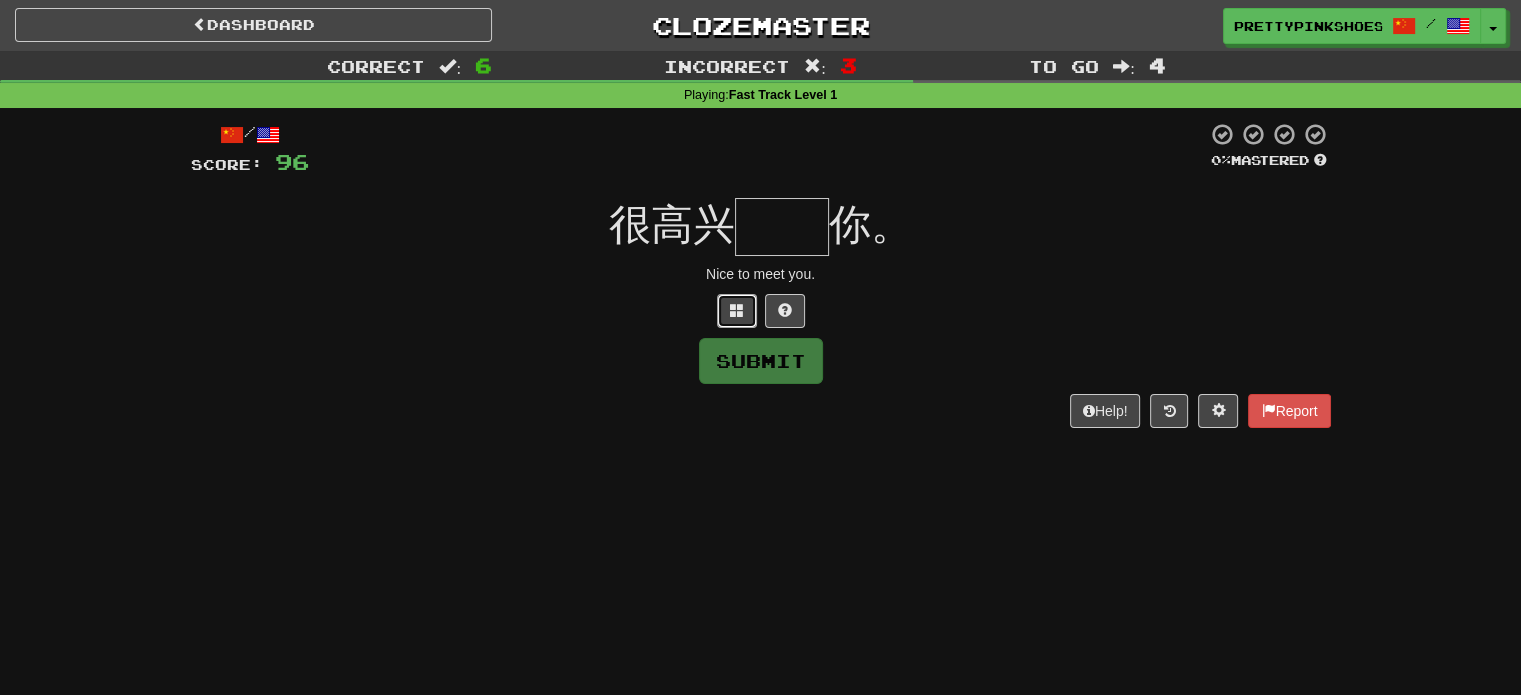 click at bounding box center [737, 311] 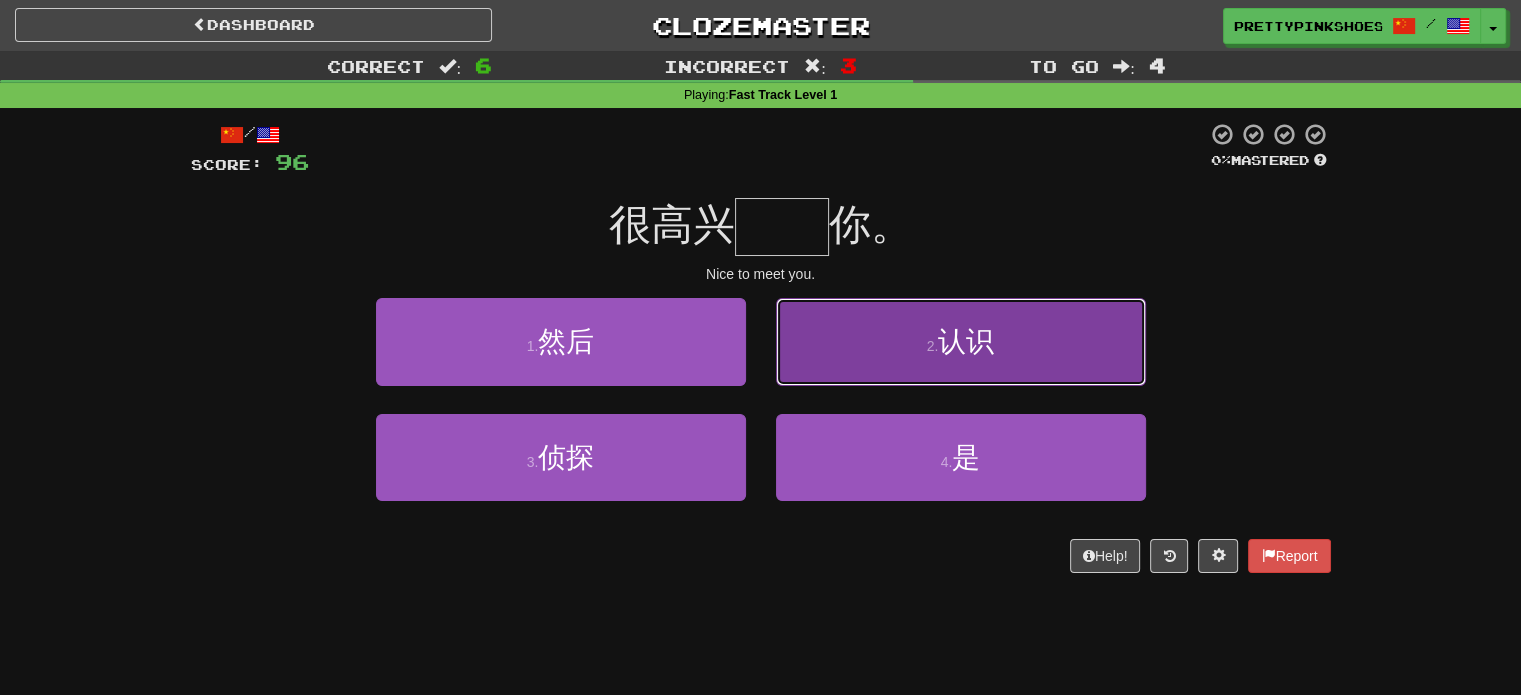 click on "2 .  认识" at bounding box center [961, 341] 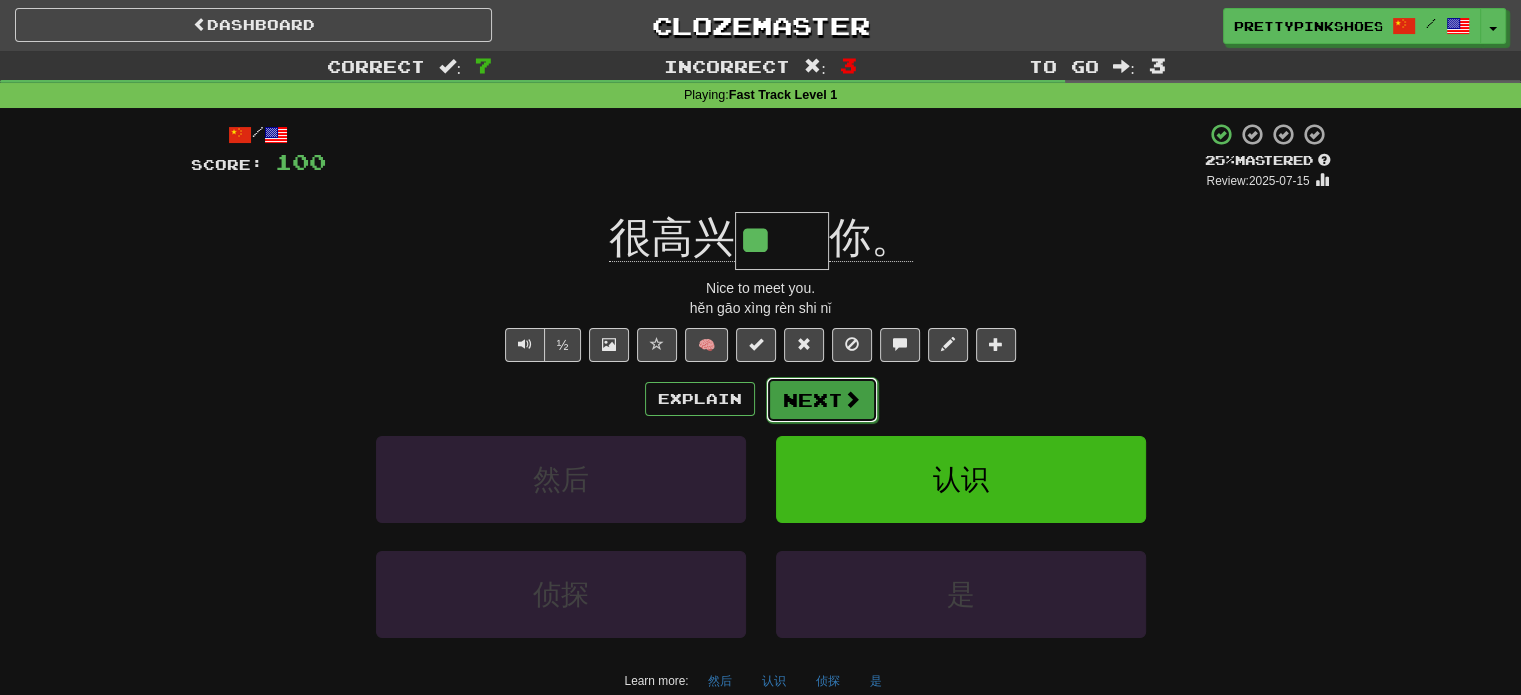 click on "Next" at bounding box center [822, 400] 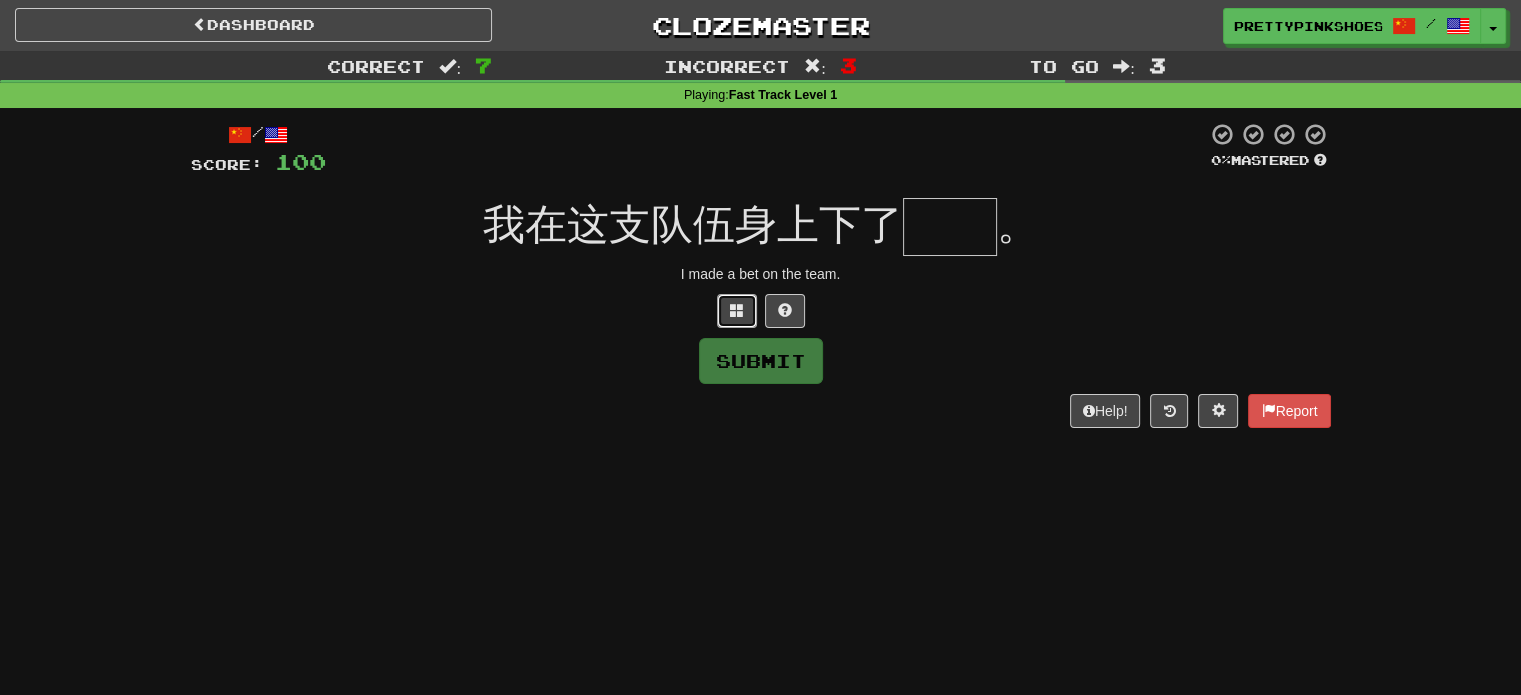 click at bounding box center (737, 311) 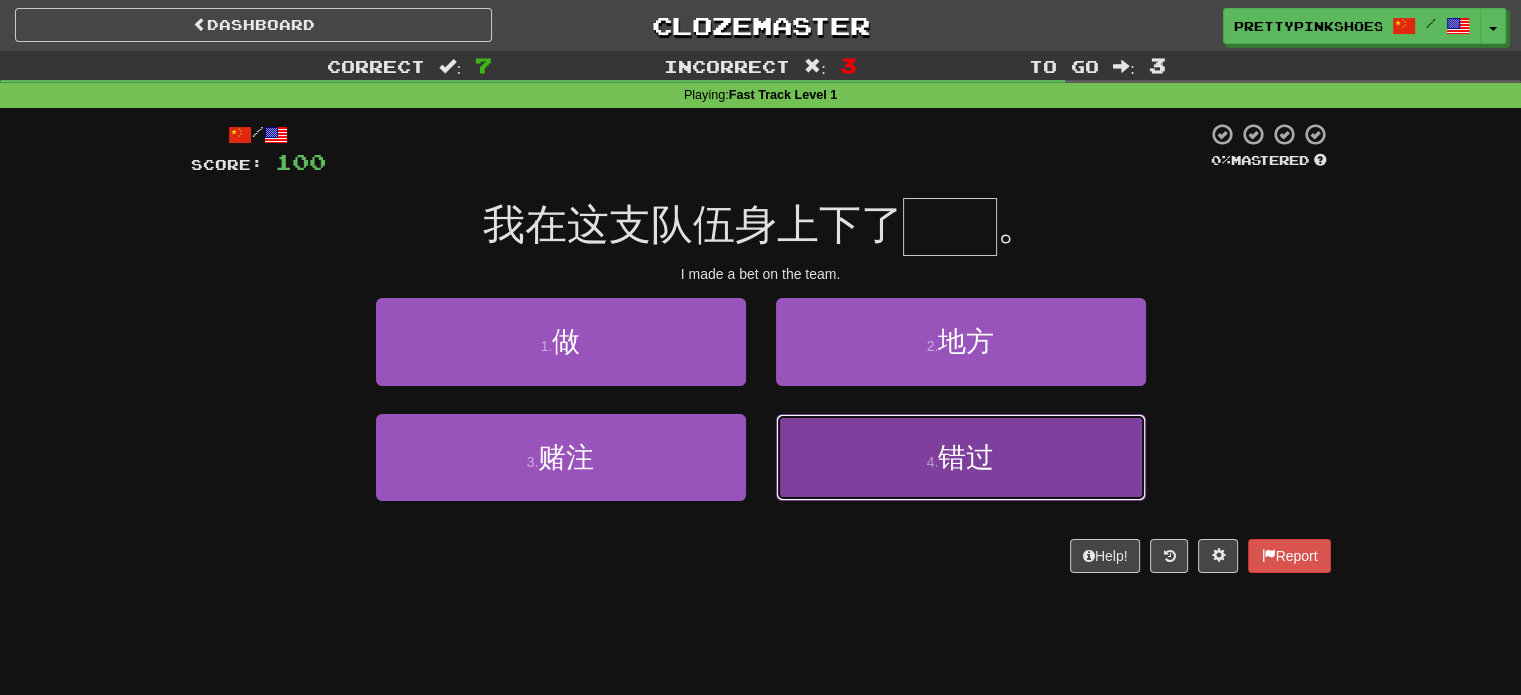 click on "4 .  错过" at bounding box center [961, 457] 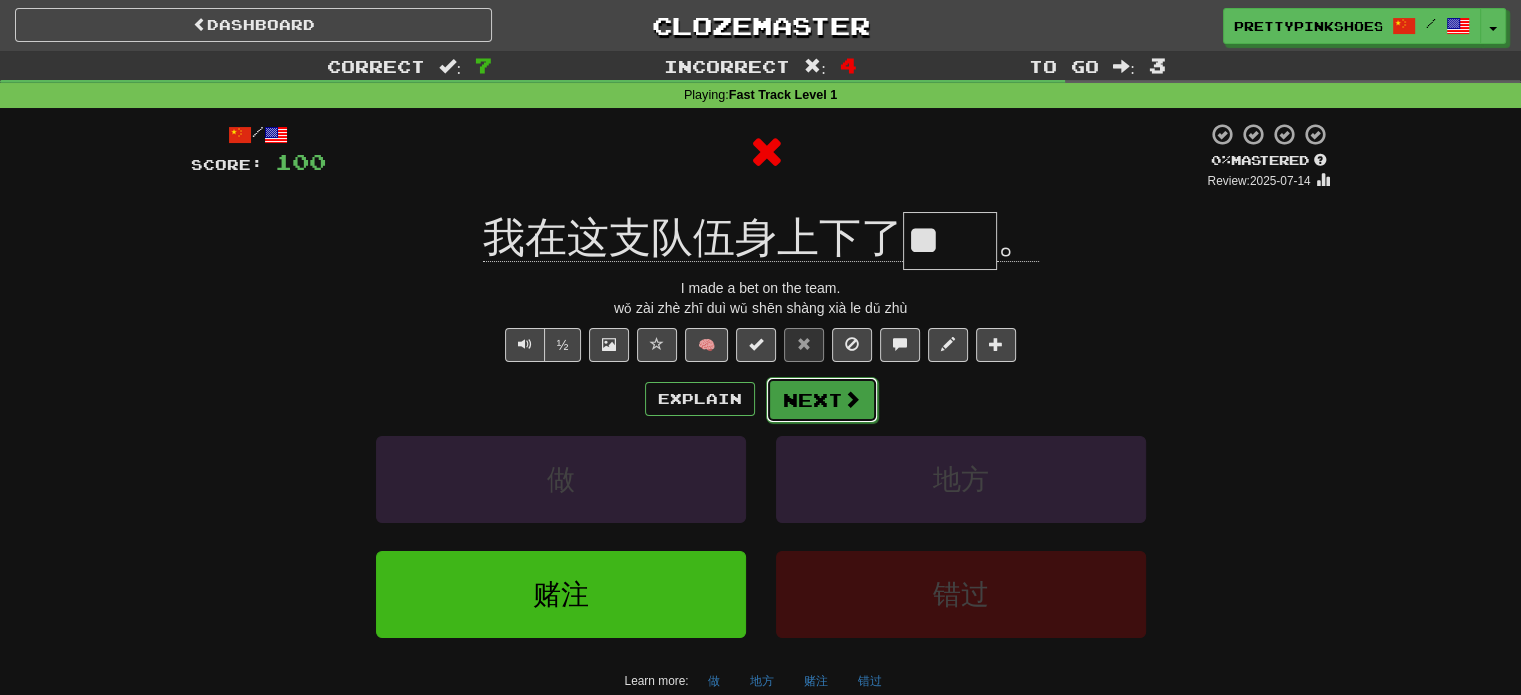 click on "Next" at bounding box center (822, 400) 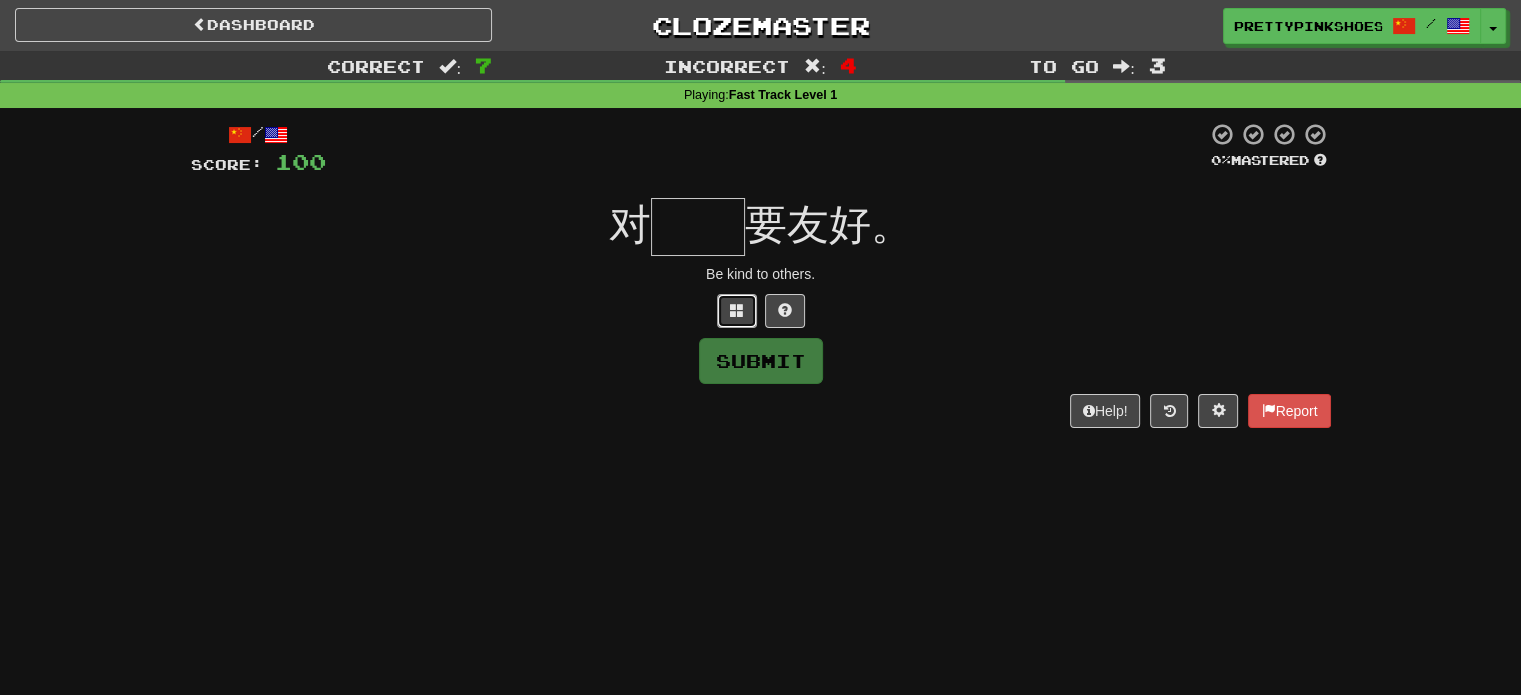 click at bounding box center [737, 310] 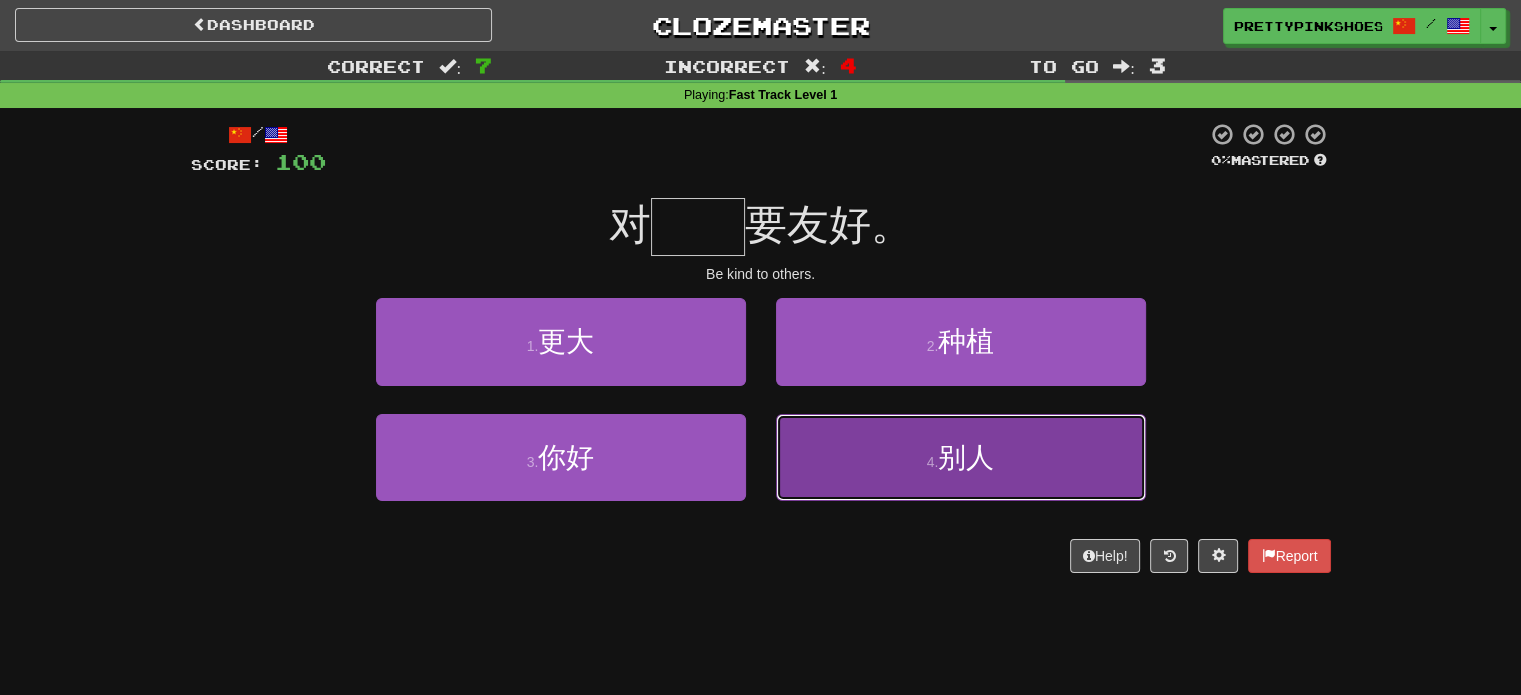 click on "4 . 别人" at bounding box center [961, 457] 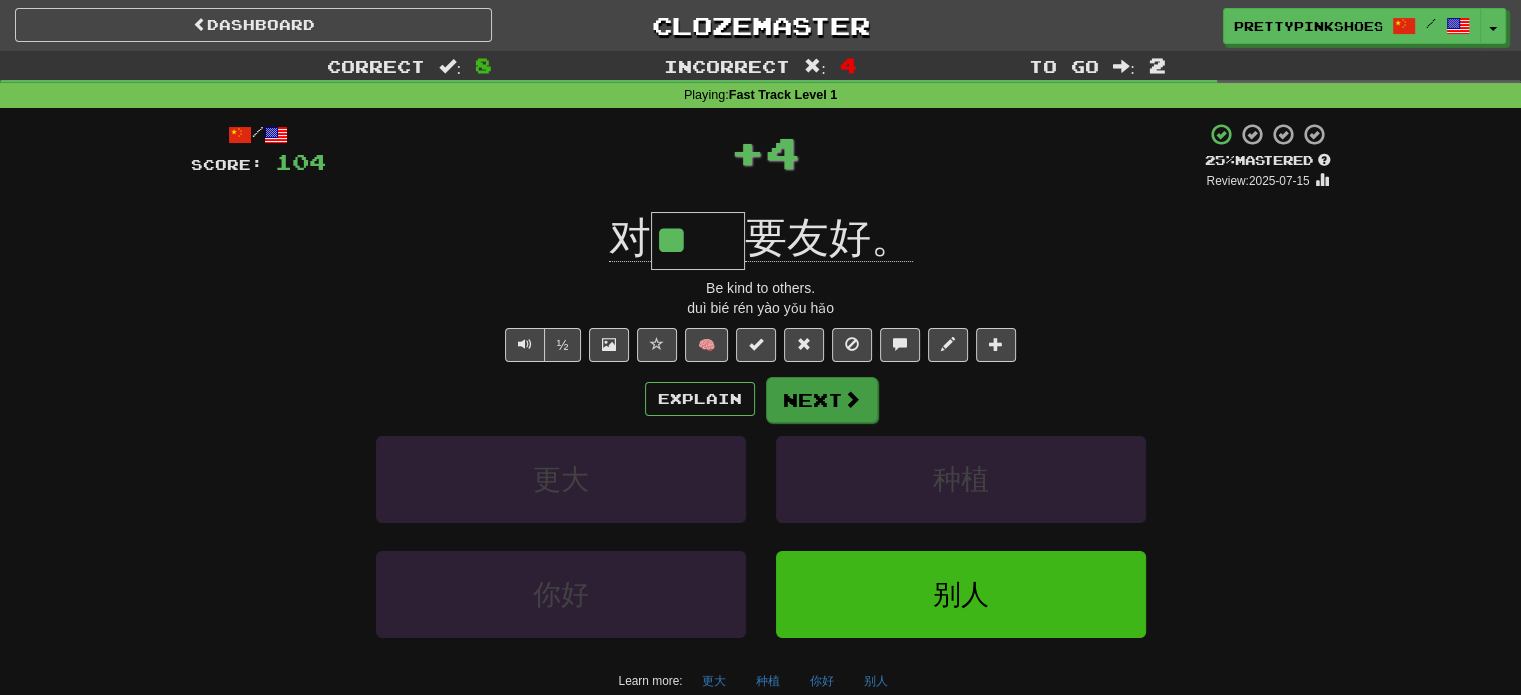 click on "Explain Next" at bounding box center (761, 399) 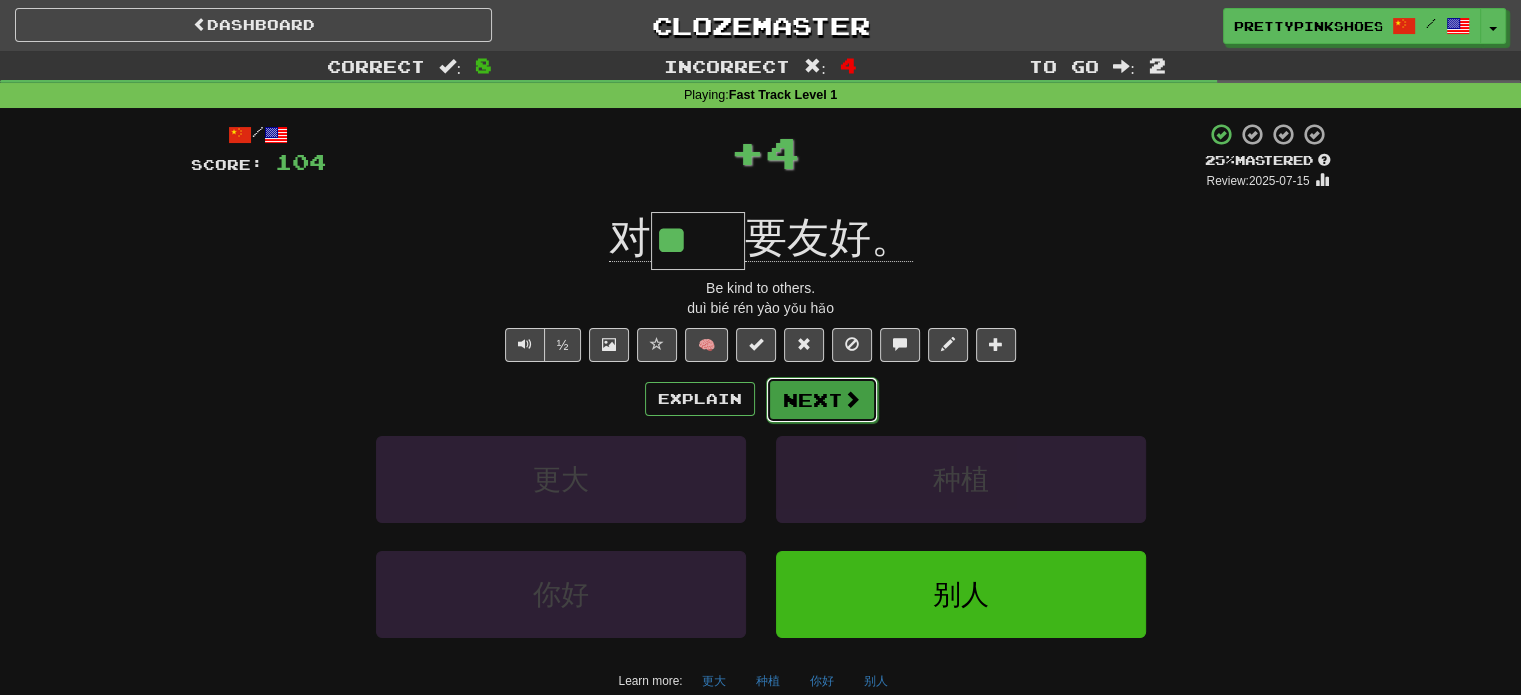 click on "Next" at bounding box center (822, 400) 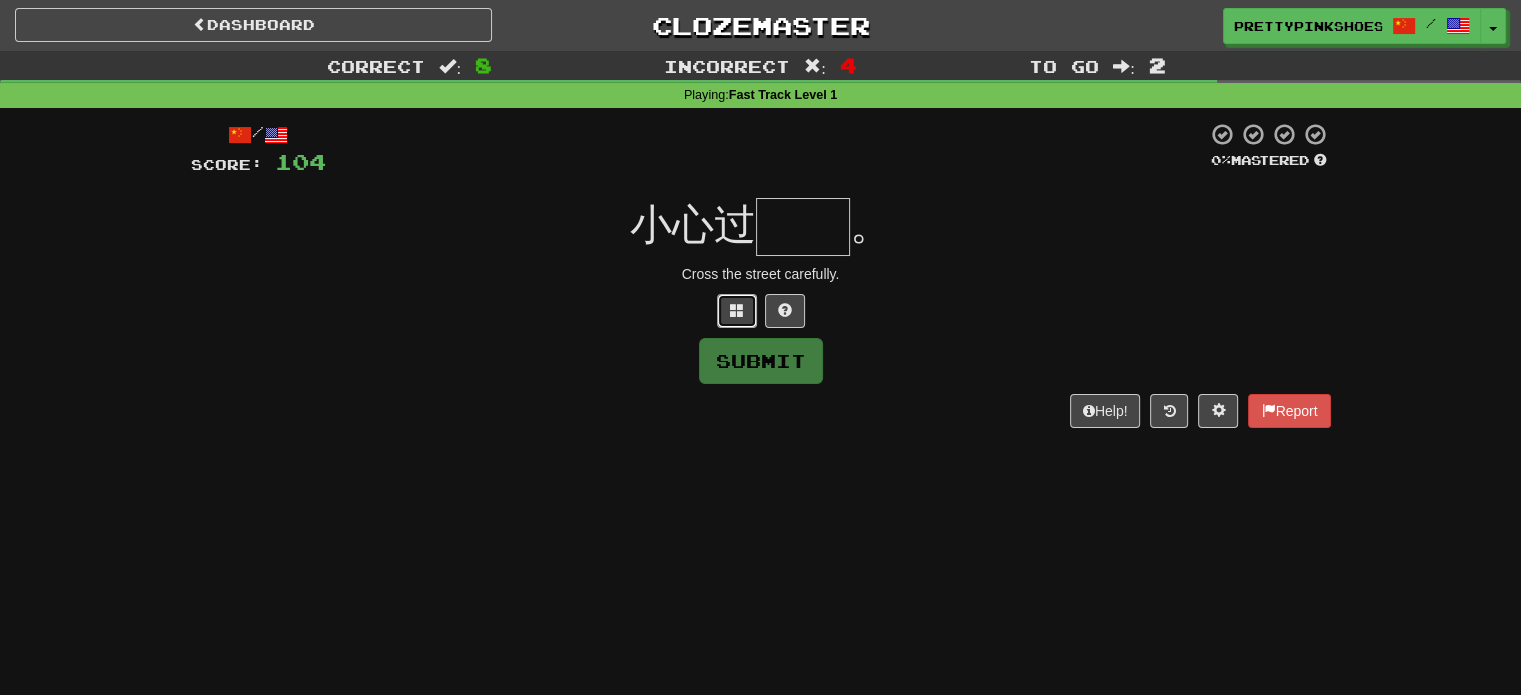 click at bounding box center [737, 310] 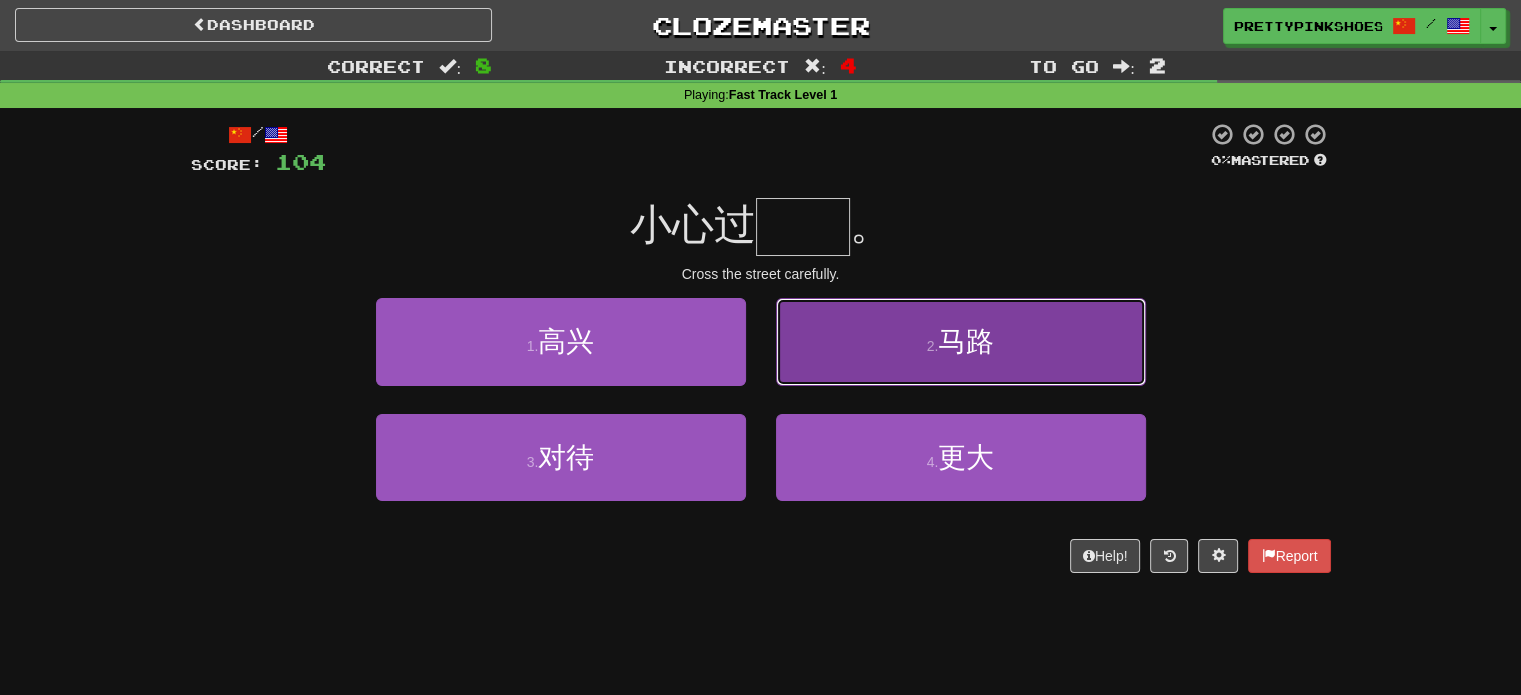 click on "2 . 马路" at bounding box center (961, 341) 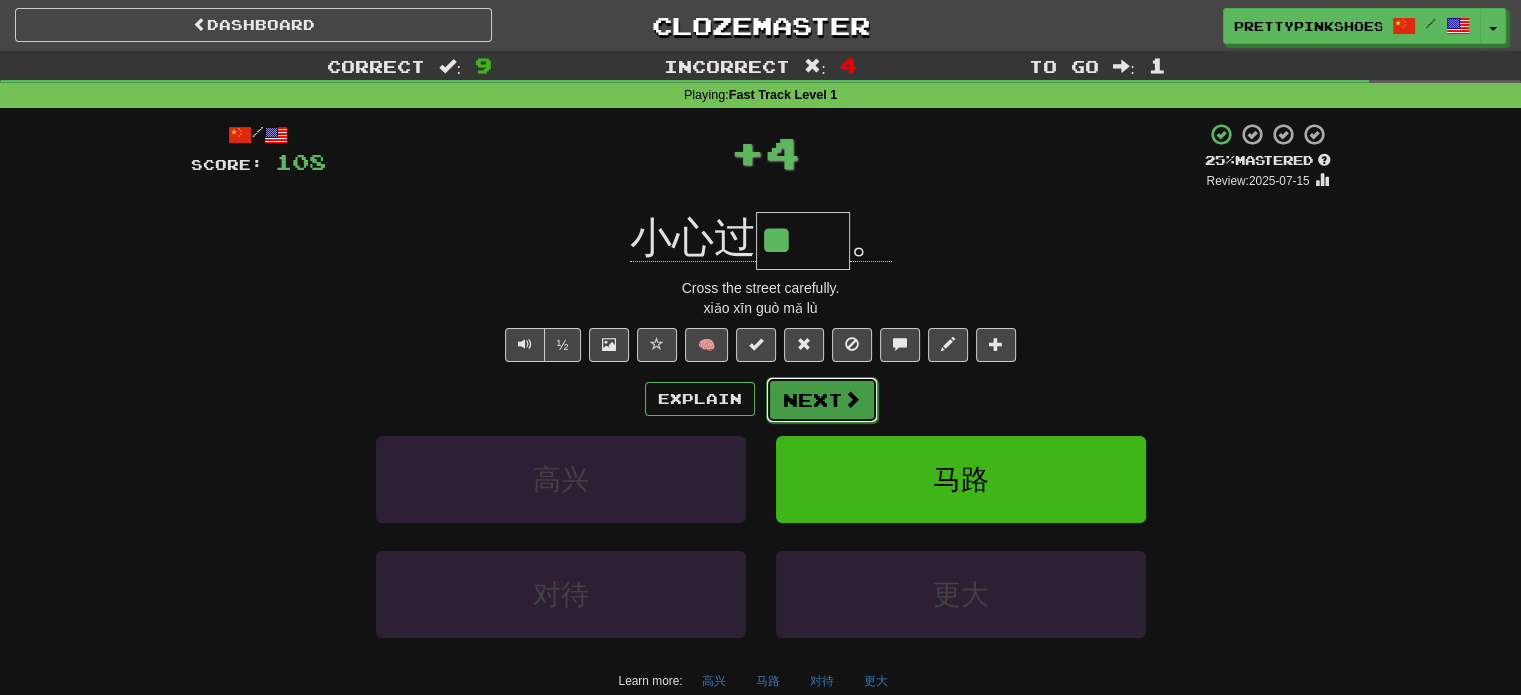 click on "Next" at bounding box center [822, 400] 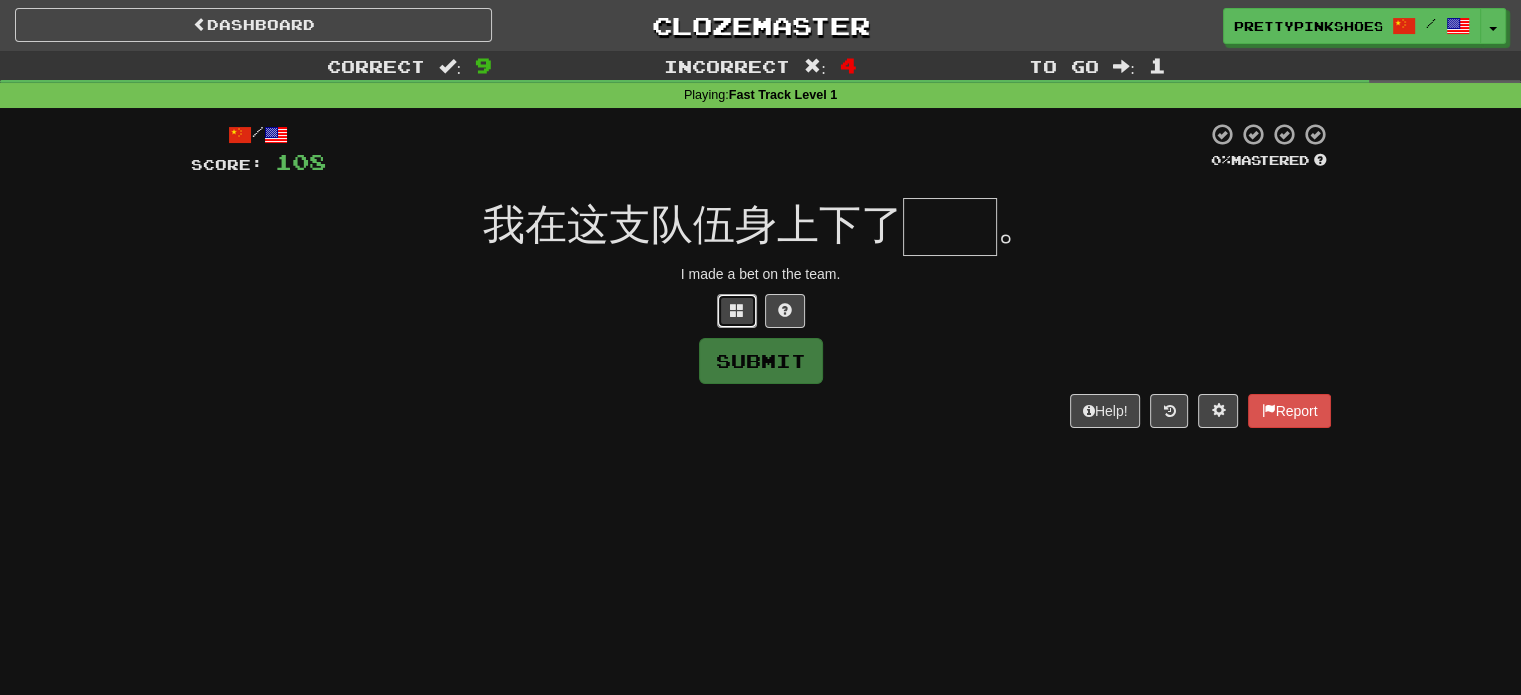 click at bounding box center [737, 311] 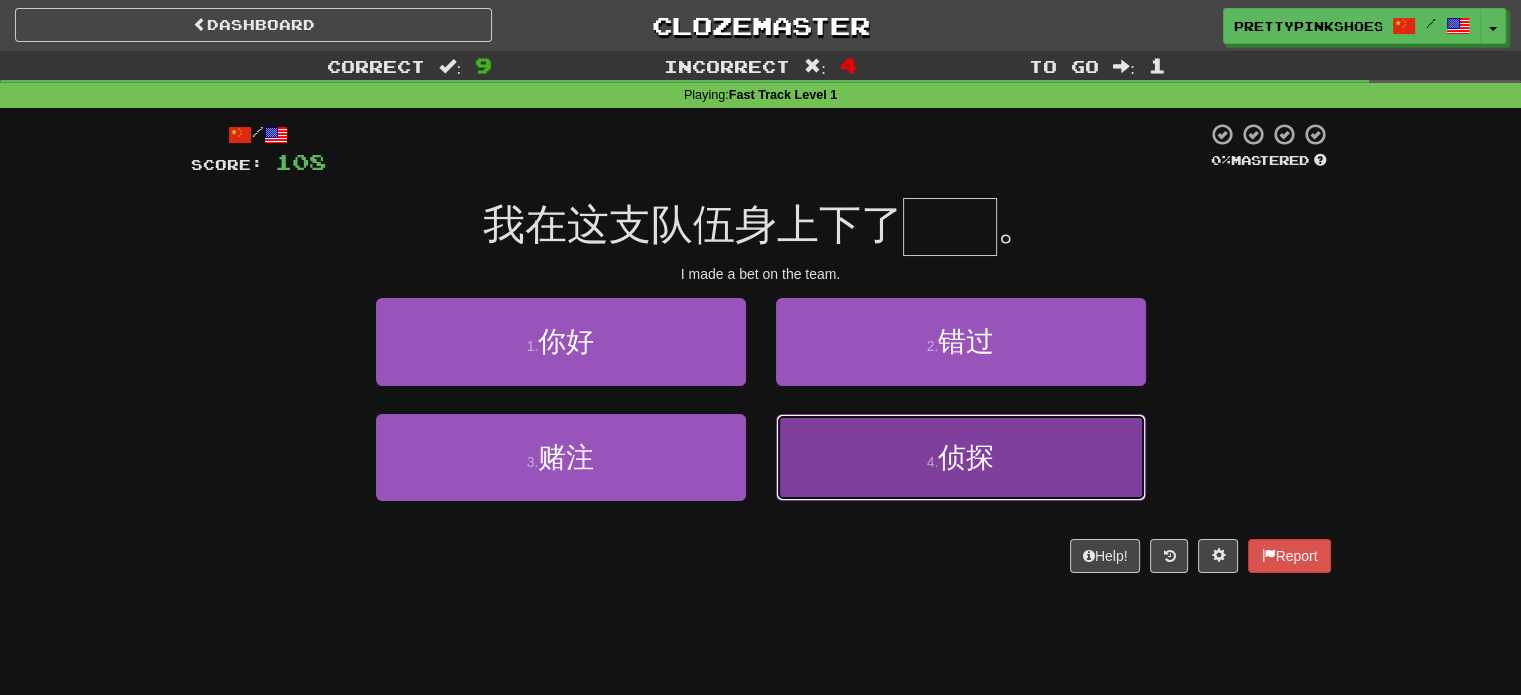 click on "4 . 侦探" at bounding box center (961, 457) 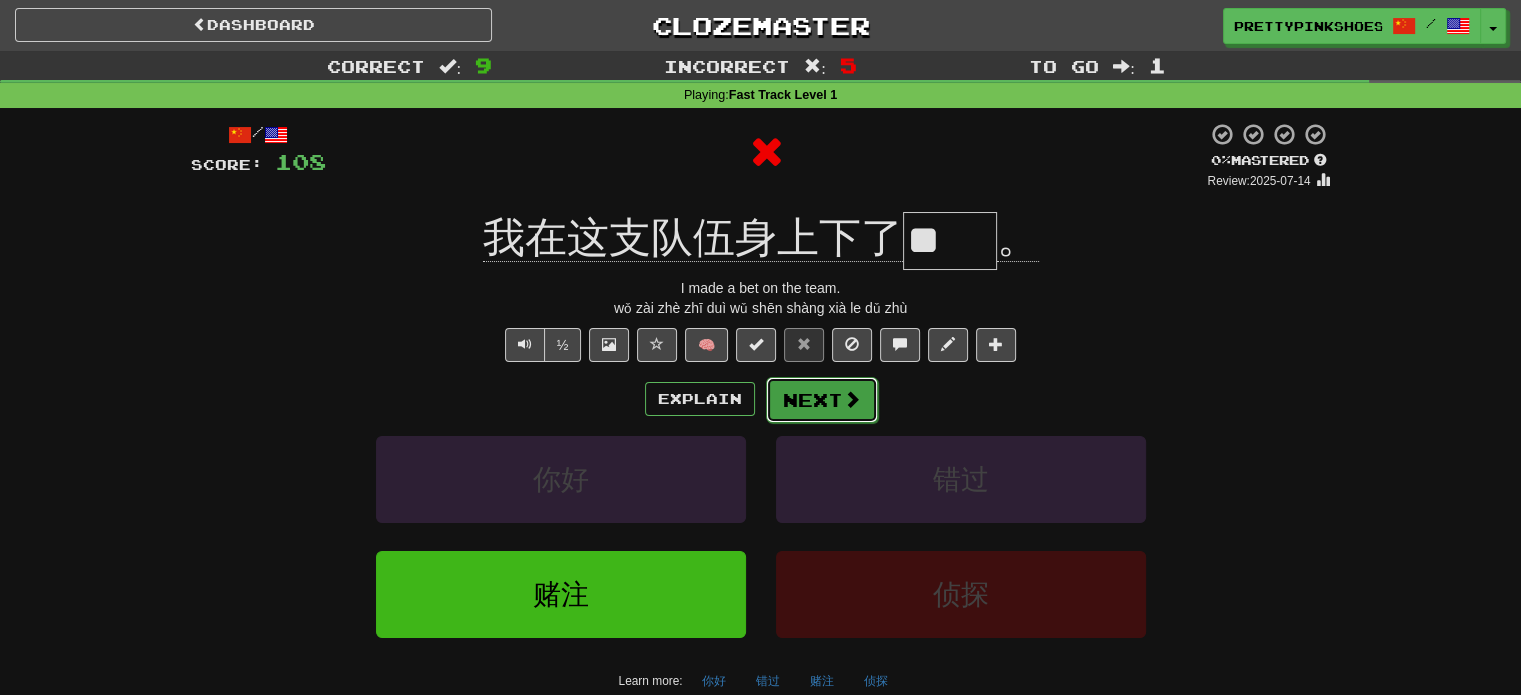 click on "Next" at bounding box center [822, 400] 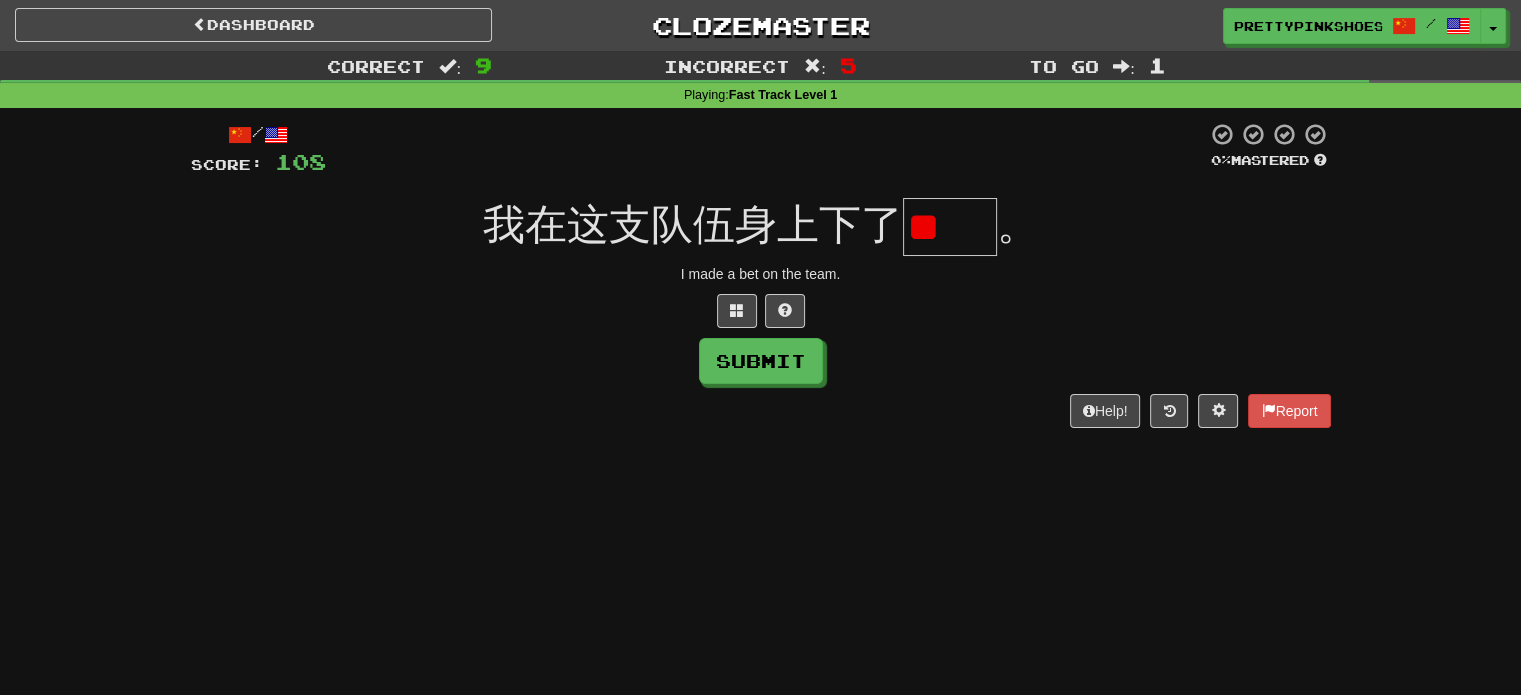 scroll, scrollTop: 0, scrollLeft: 0, axis: both 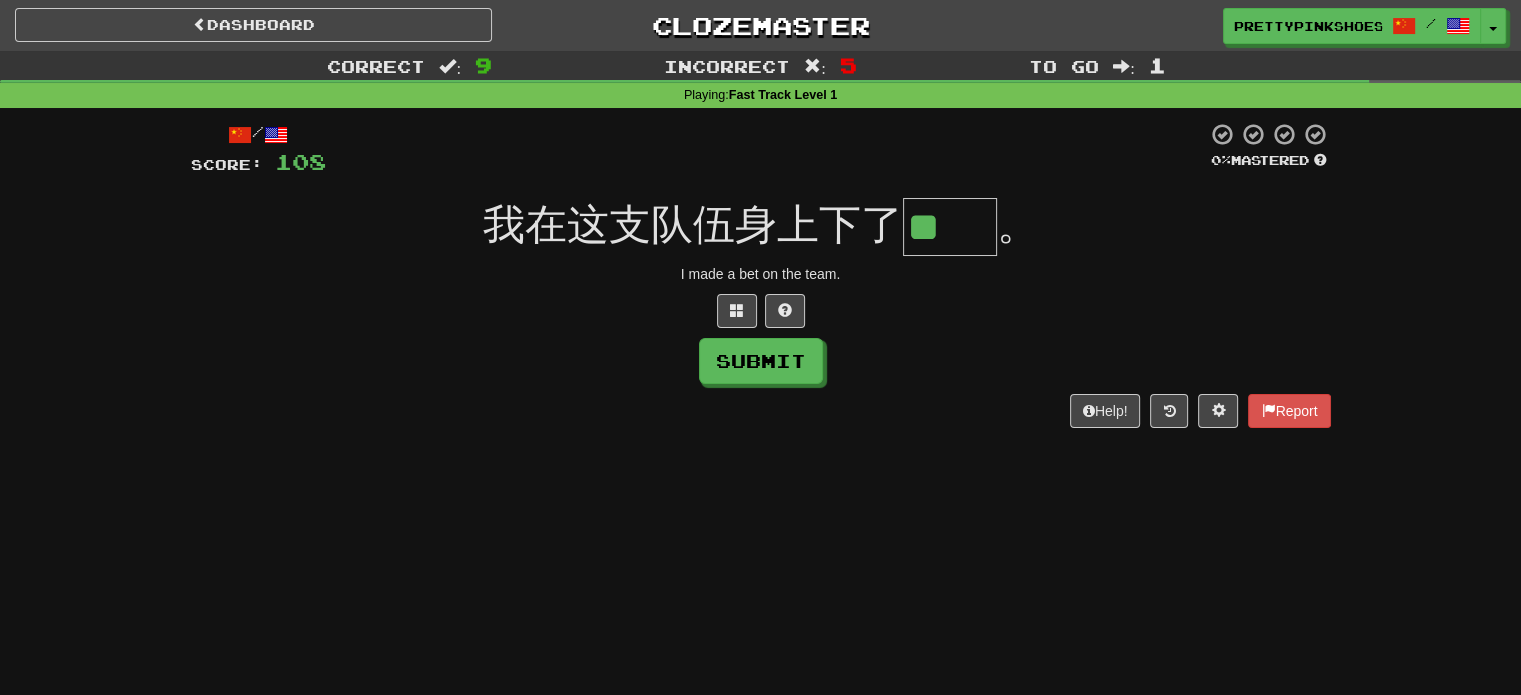 type on "**" 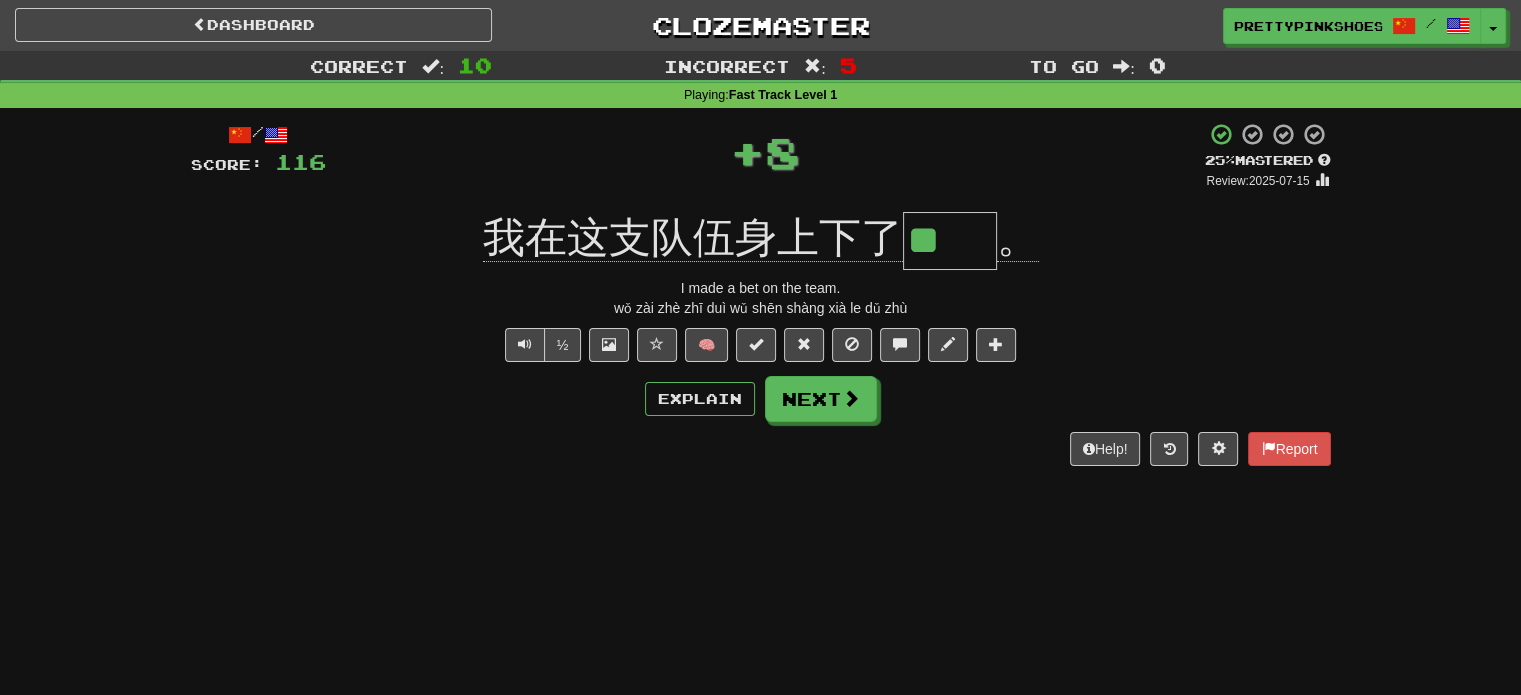 type 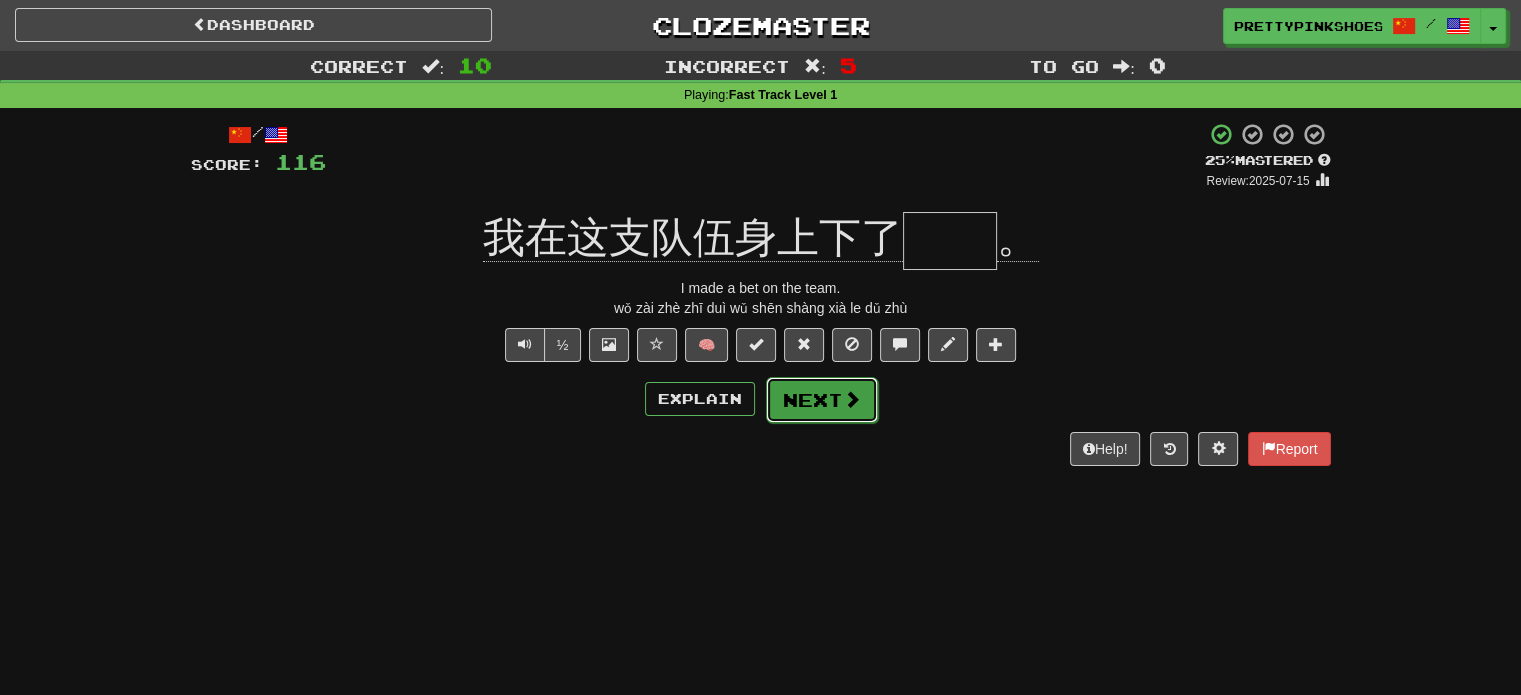 click on "Next" at bounding box center [822, 400] 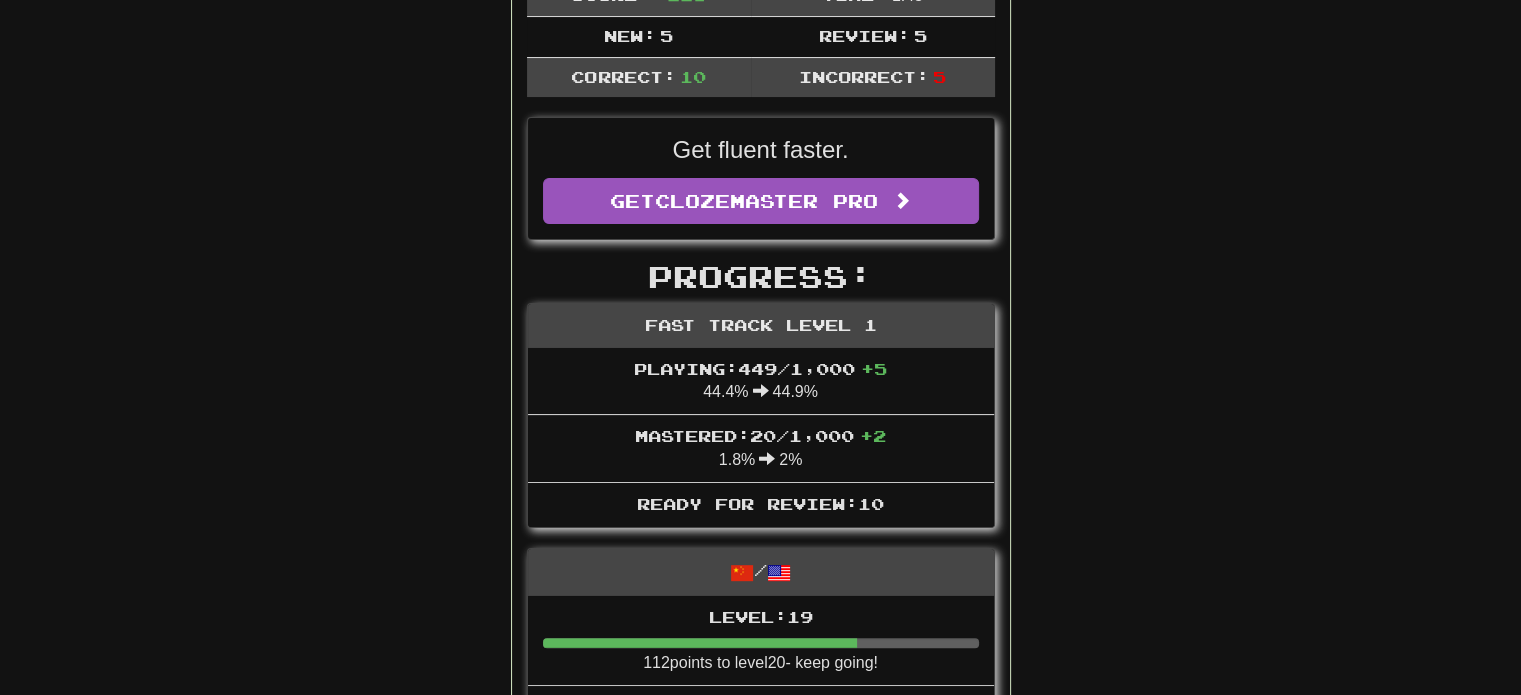 scroll, scrollTop: 0, scrollLeft: 0, axis: both 